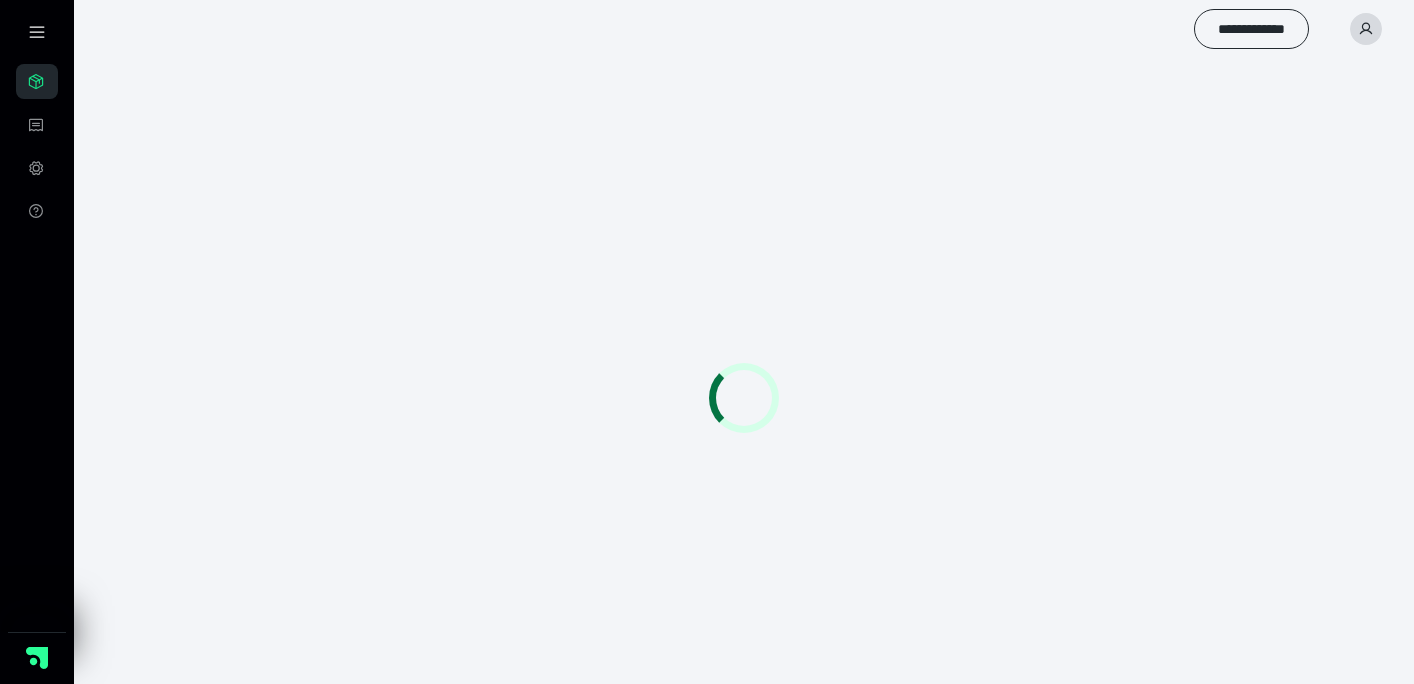 scroll, scrollTop: 0, scrollLeft: 0, axis: both 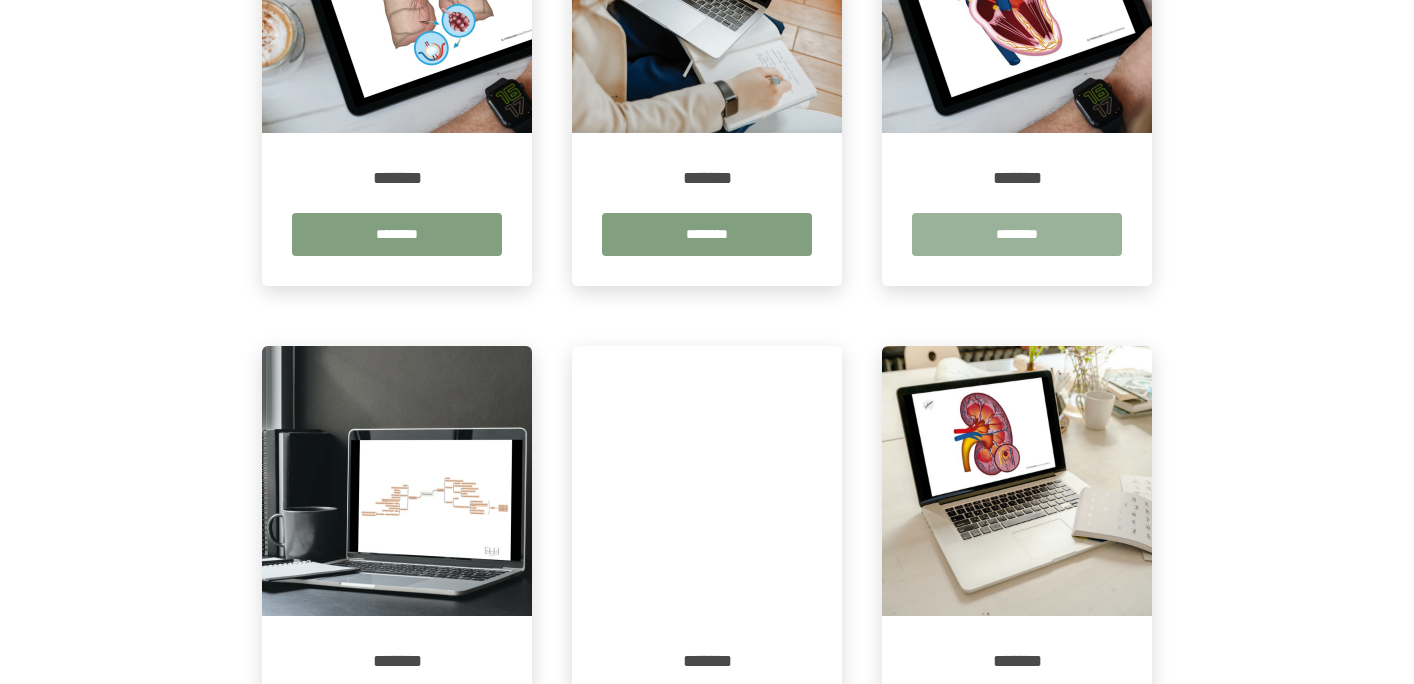 click on "********" at bounding box center (1017, 234) 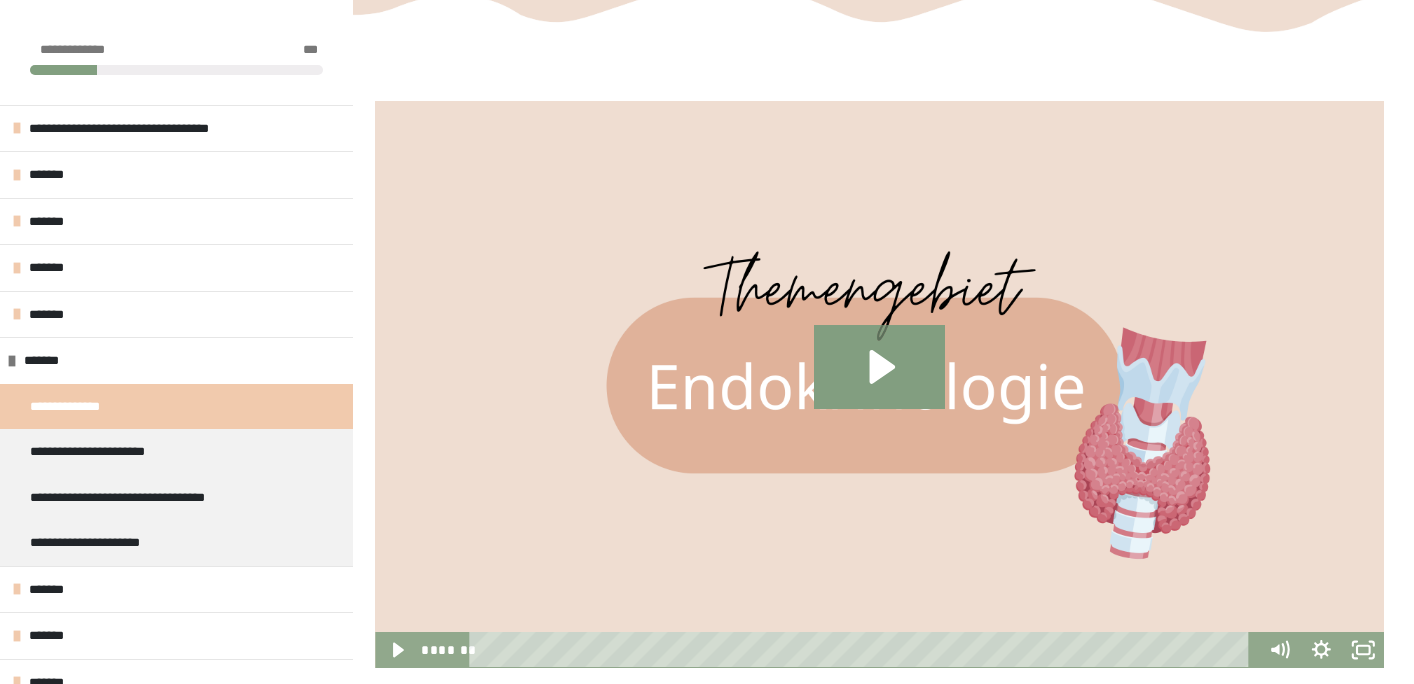 scroll, scrollTop: 292, scrollLeft: 0, axis: vertical 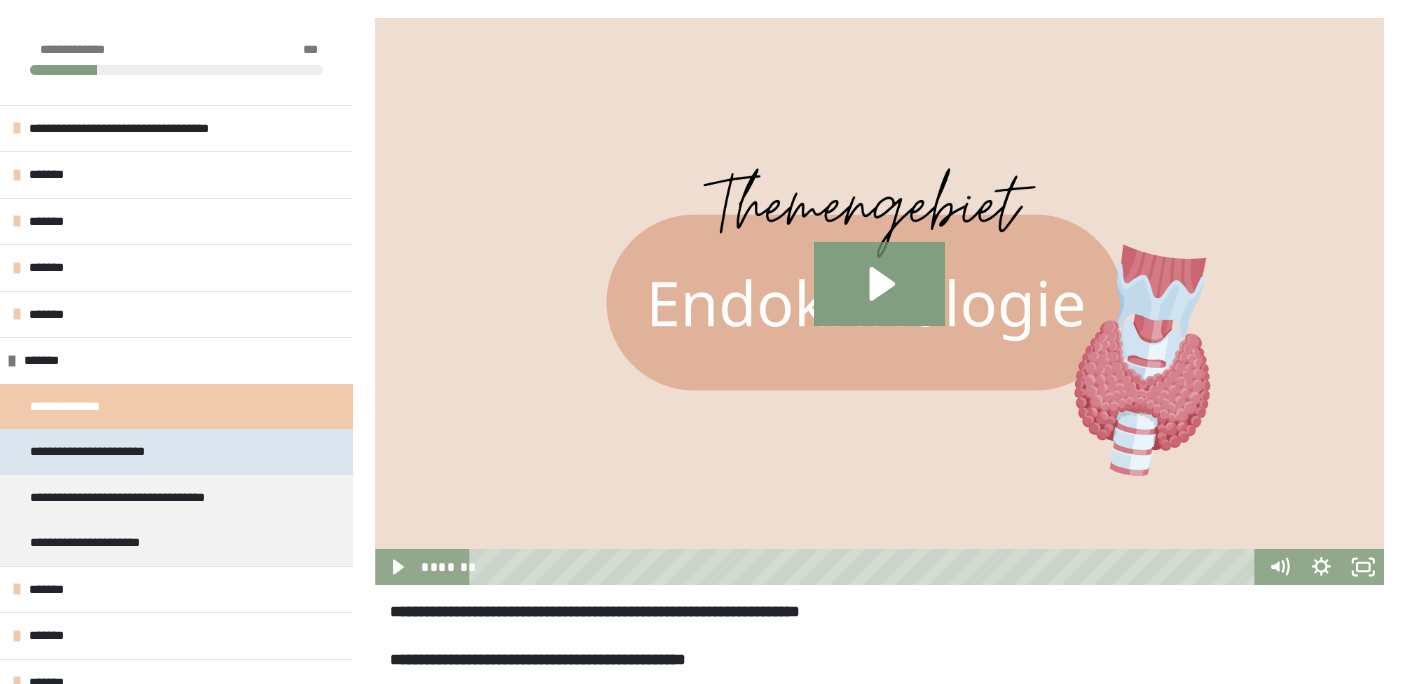 click on "**********" at bounding box center (103, 452) 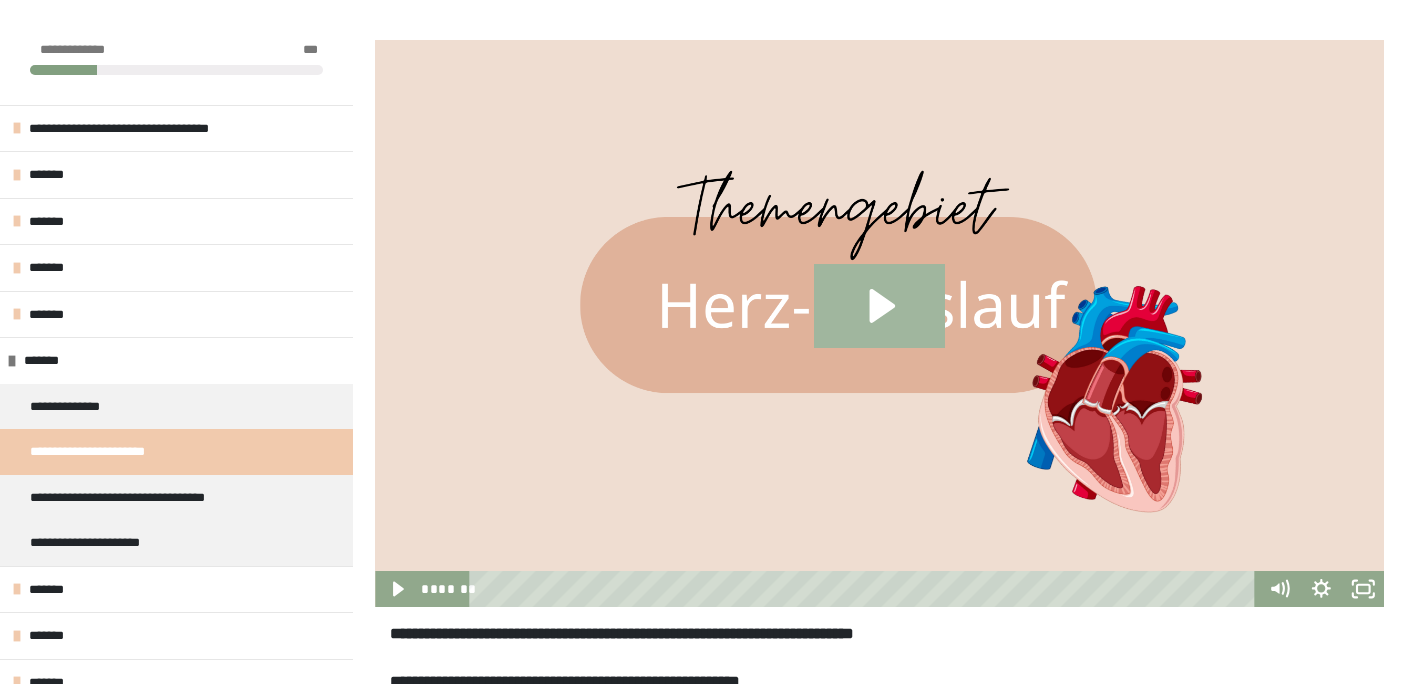 click 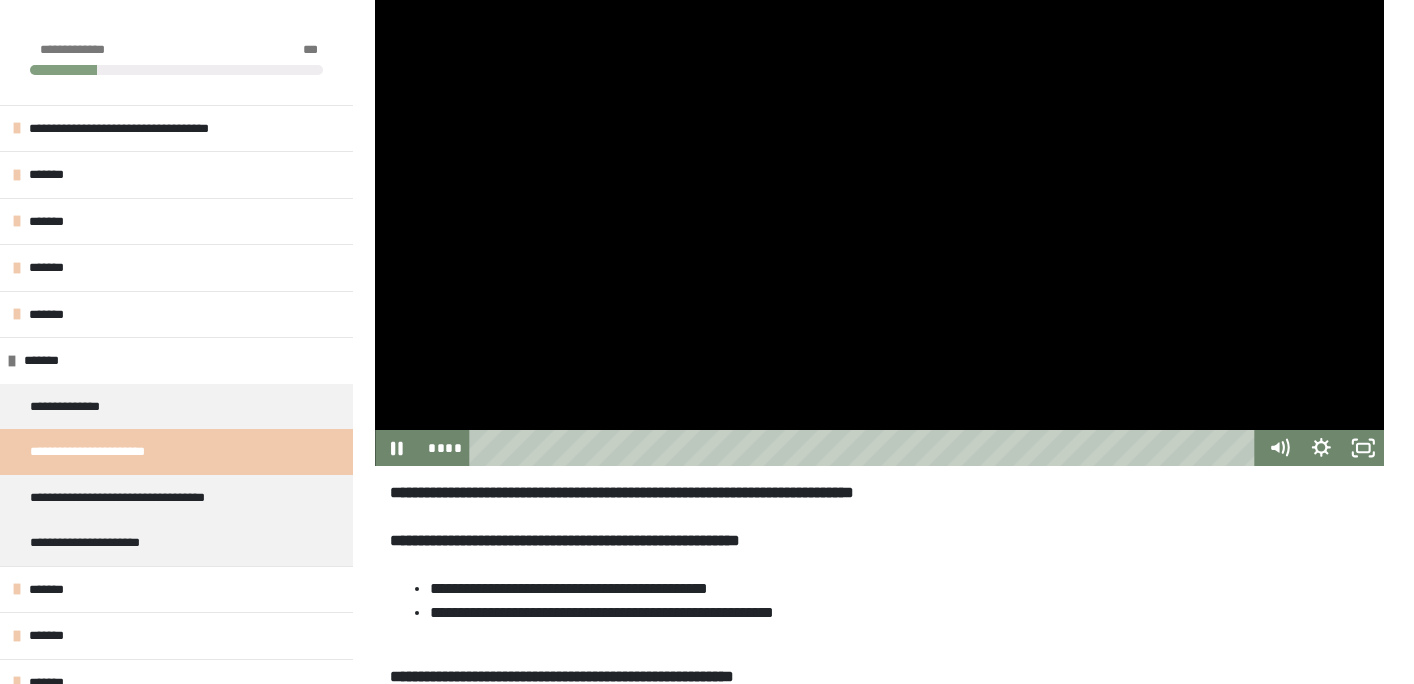 scroll, scrollTop: 362, scrollLeft: 0, axis: vertical 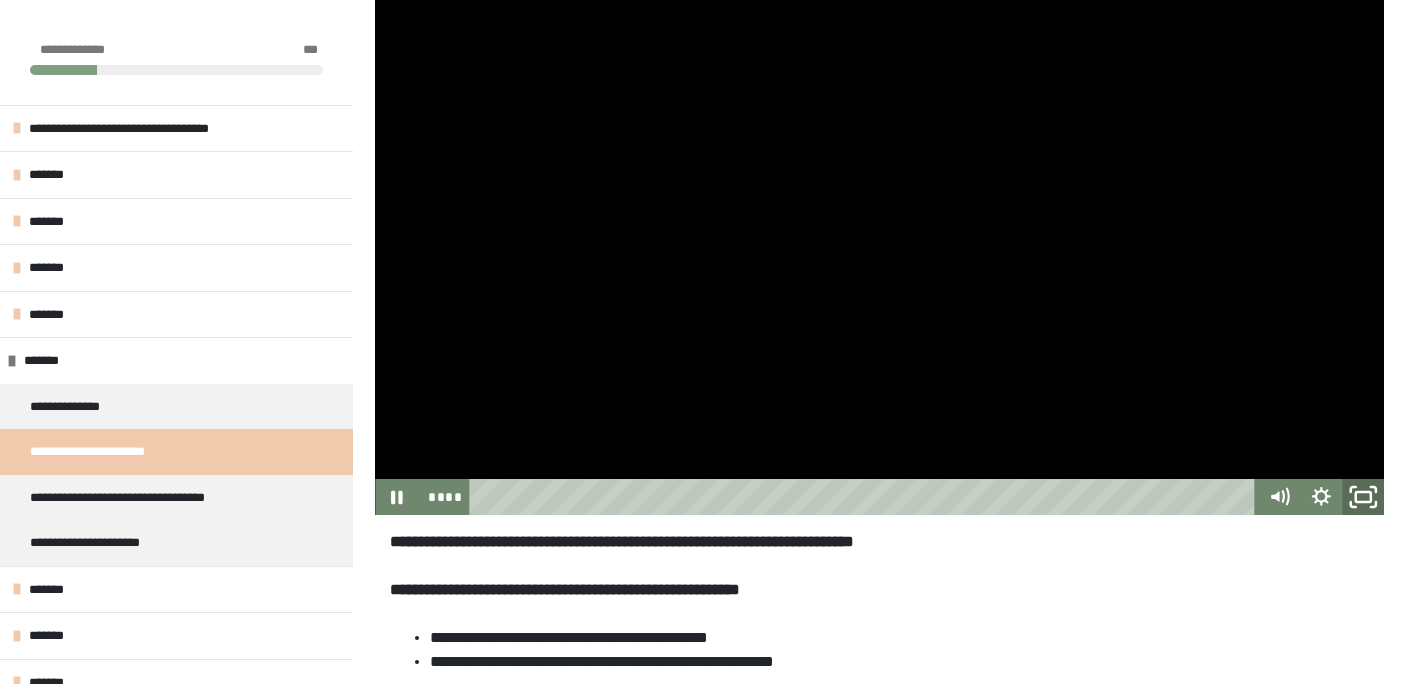 click 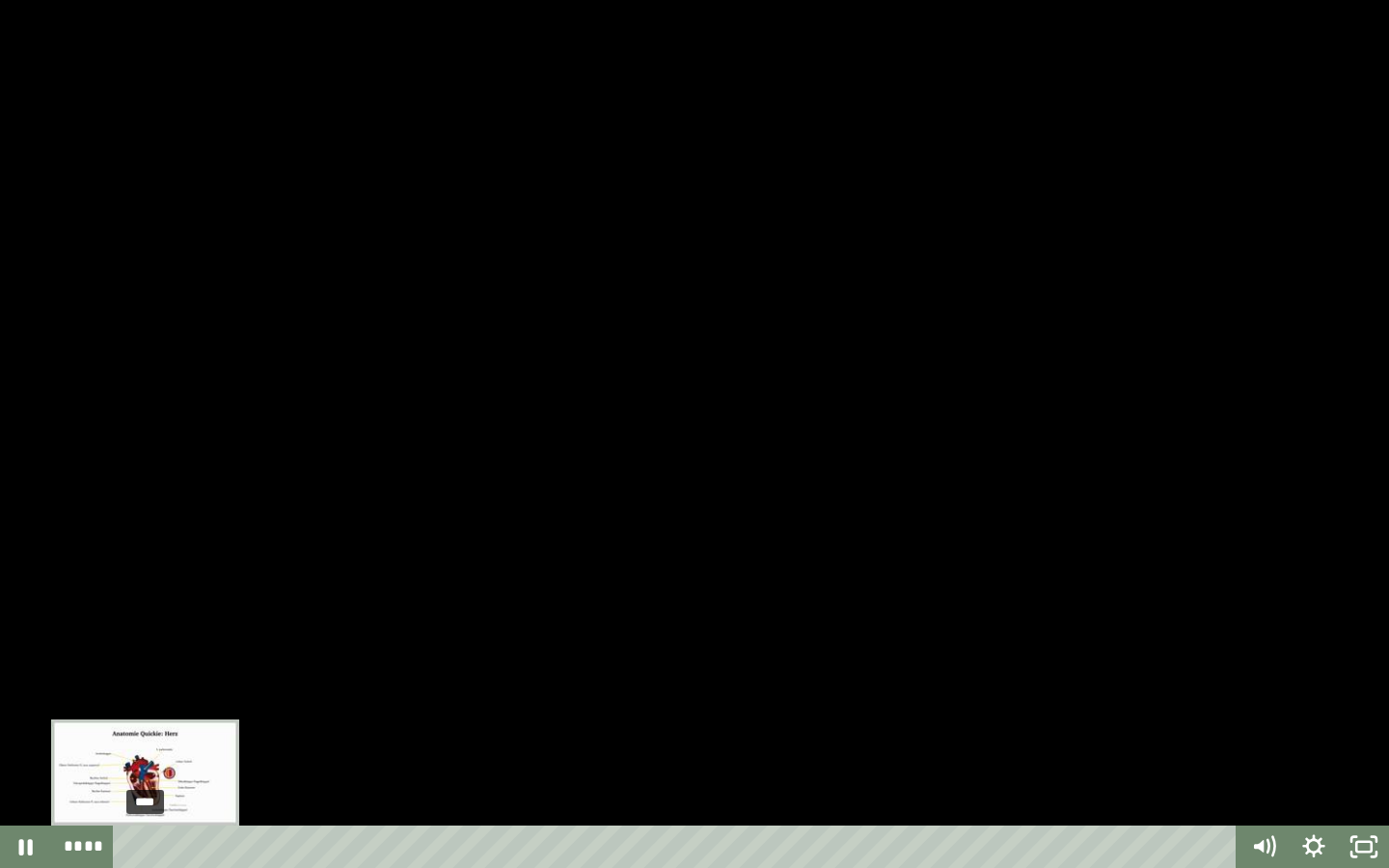 click on "****" at bounding box center (678, 847) 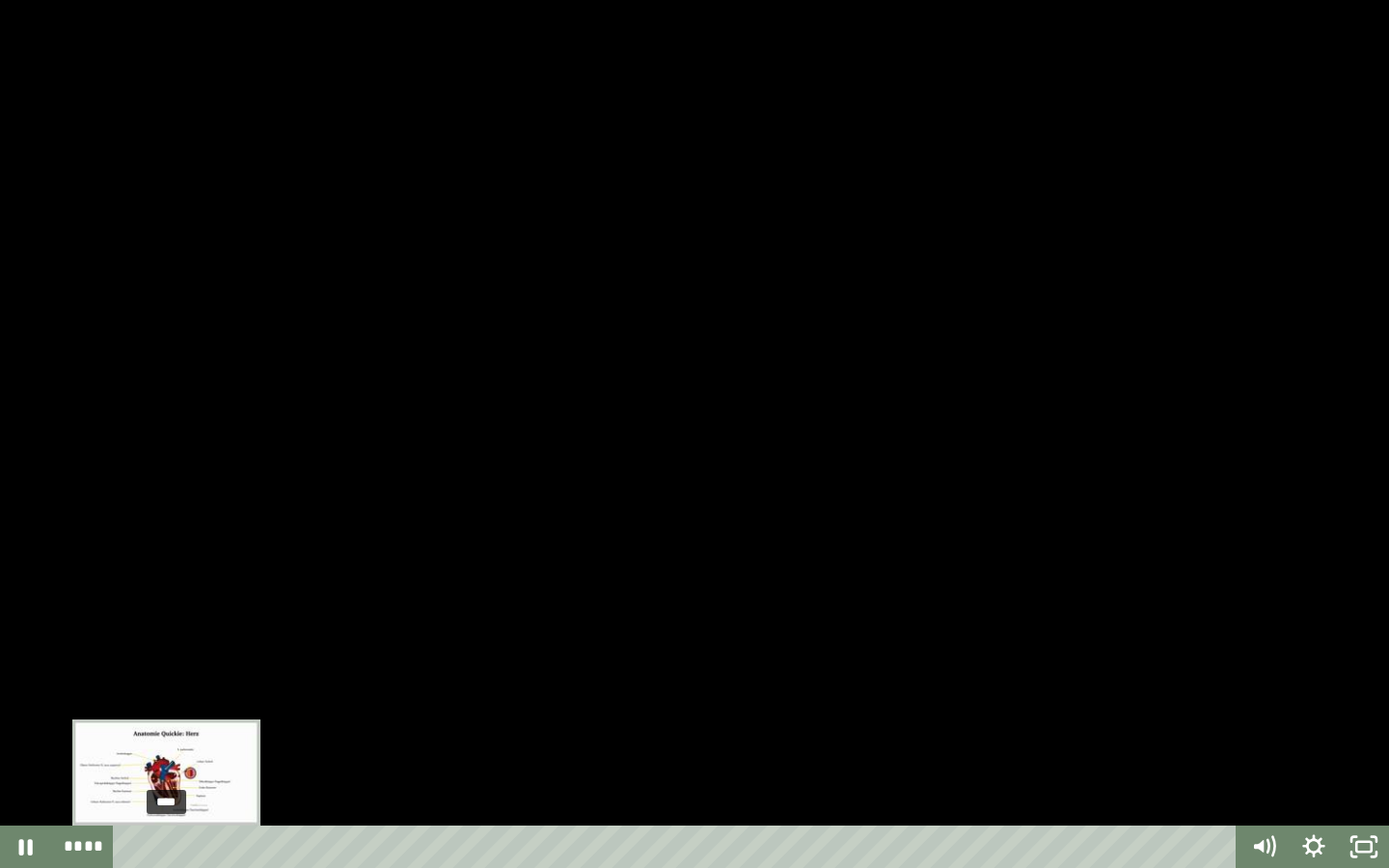 click on "****" at bounding box center (678, 847) 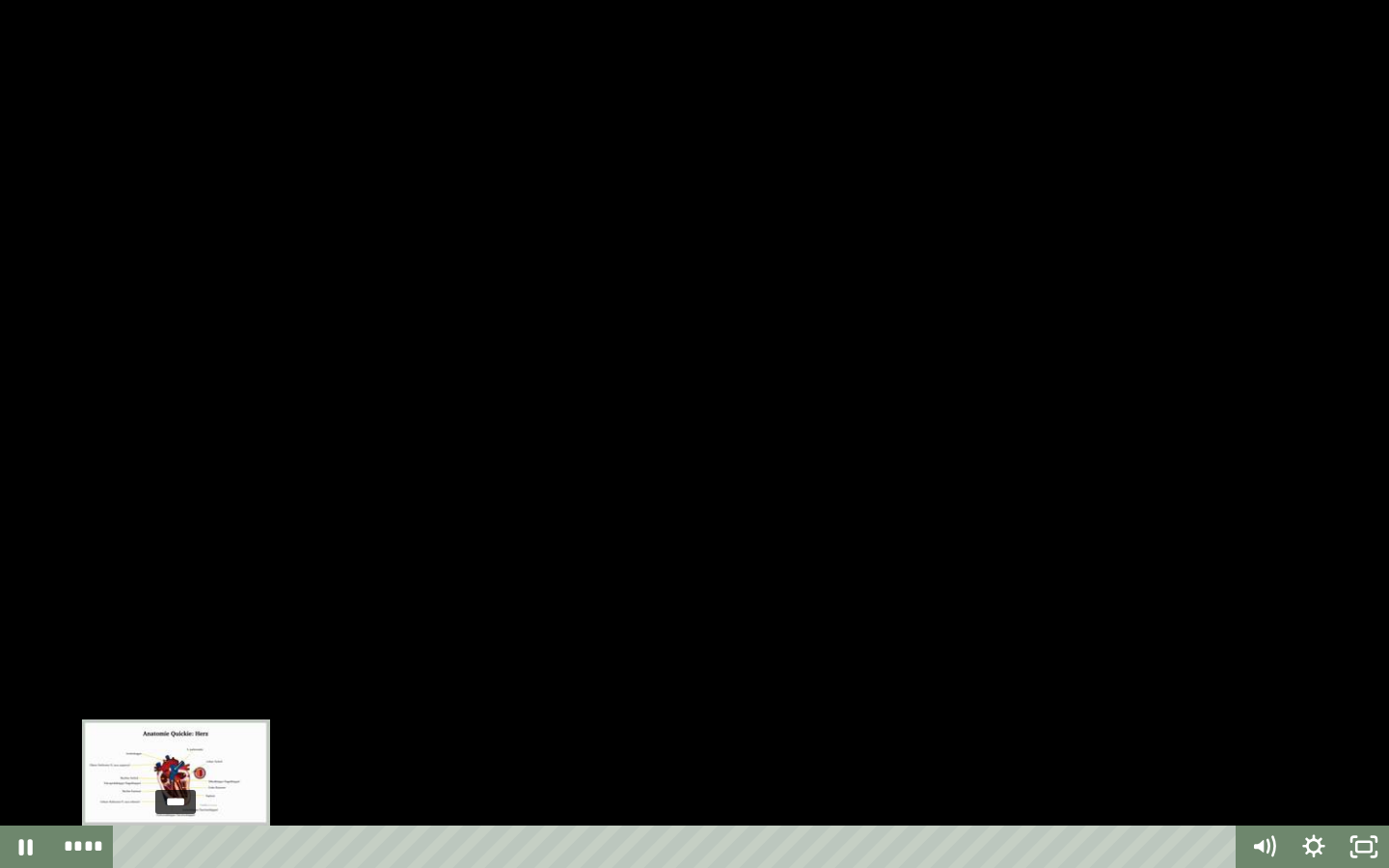 click on "****" at bounding box center [678, 847] 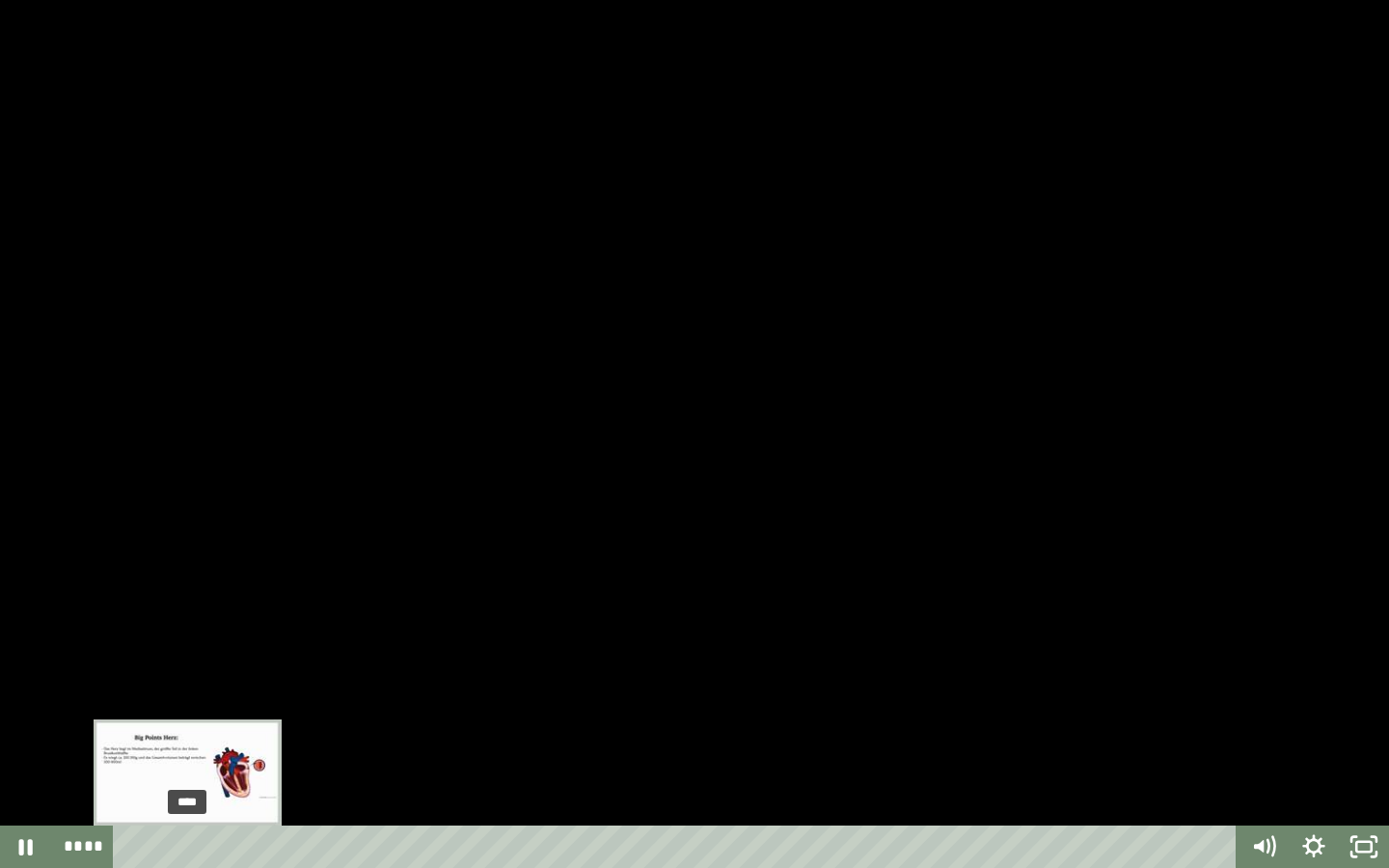 click on "****" at bounding box center [678, 847] 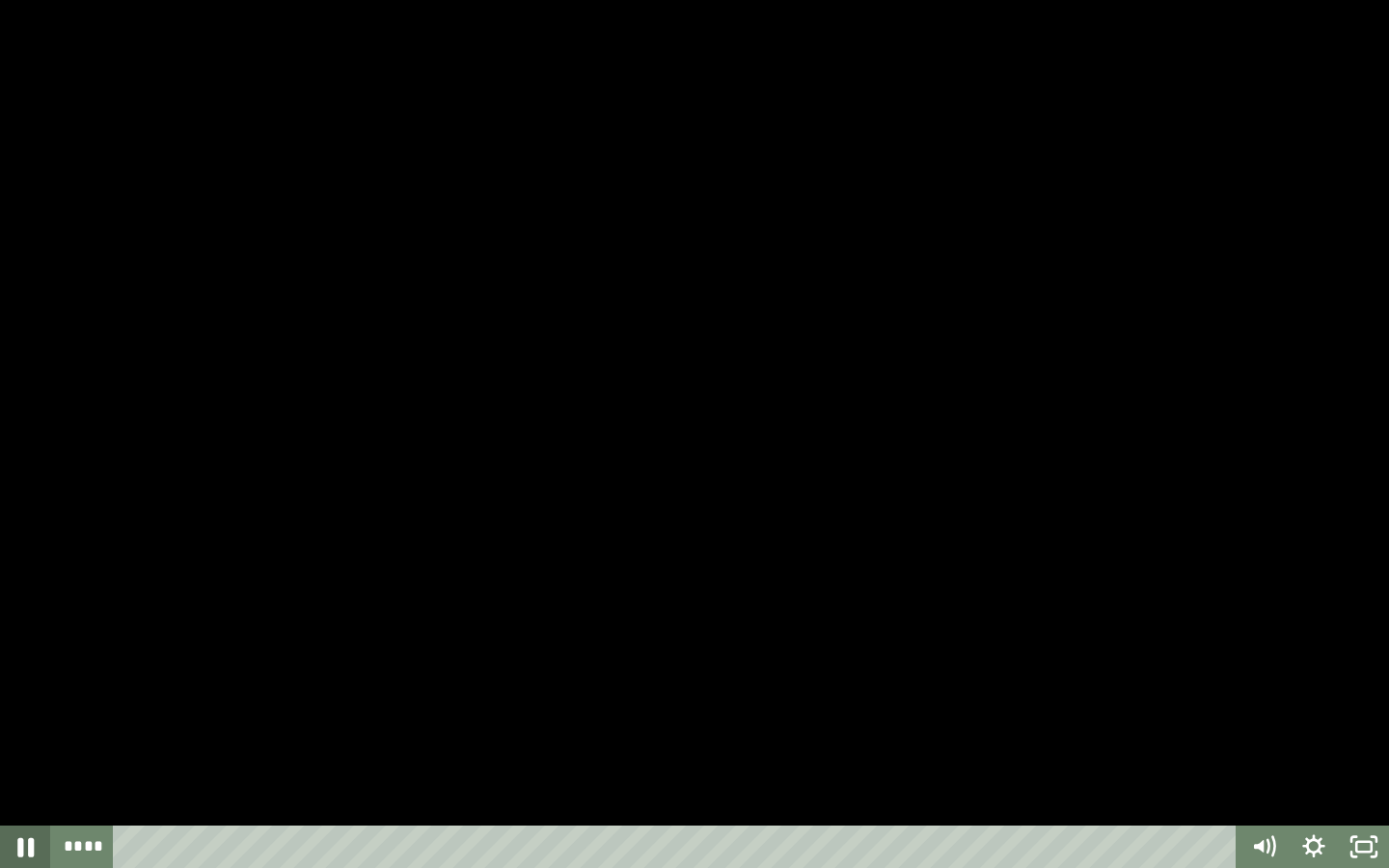 click 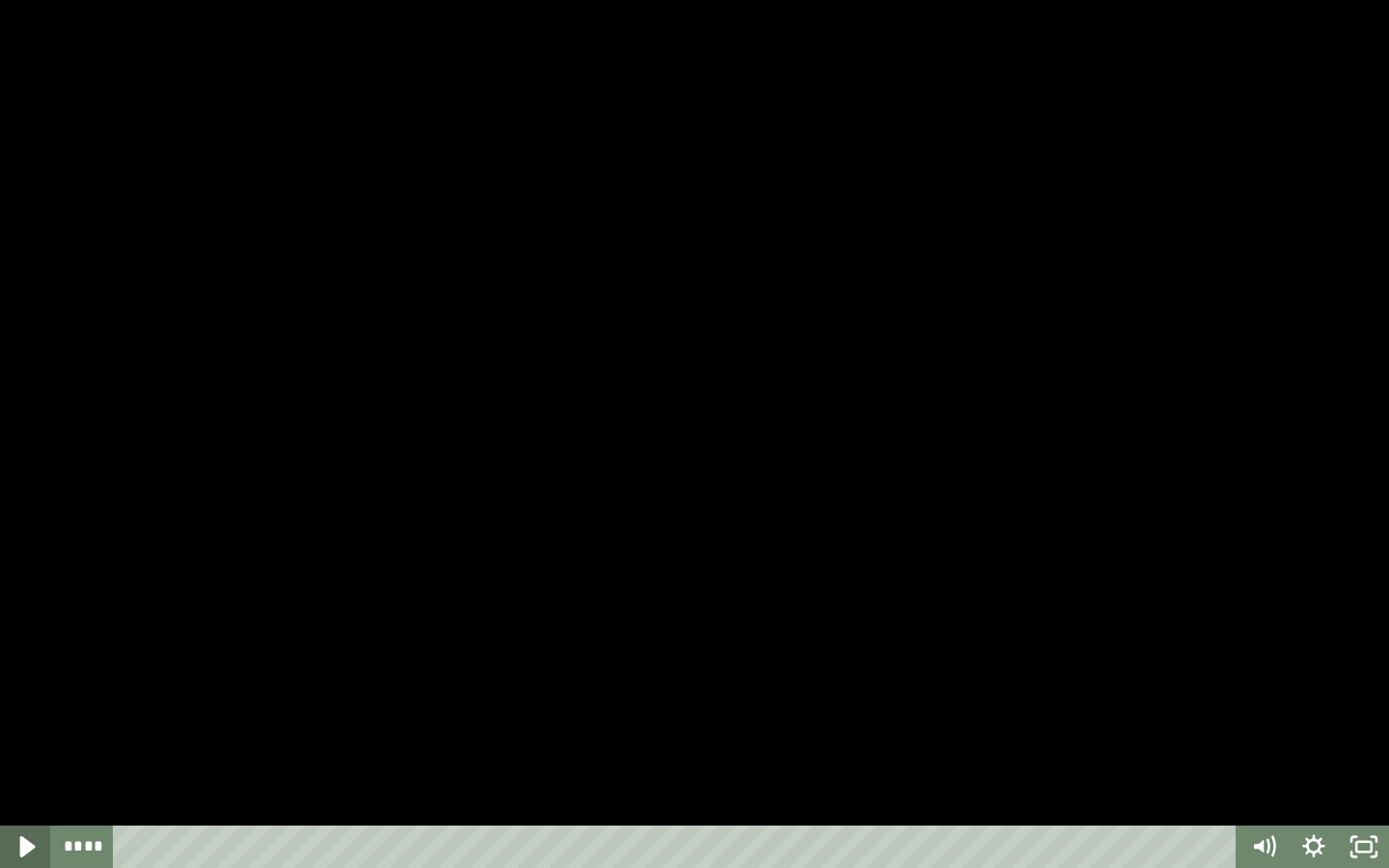 click 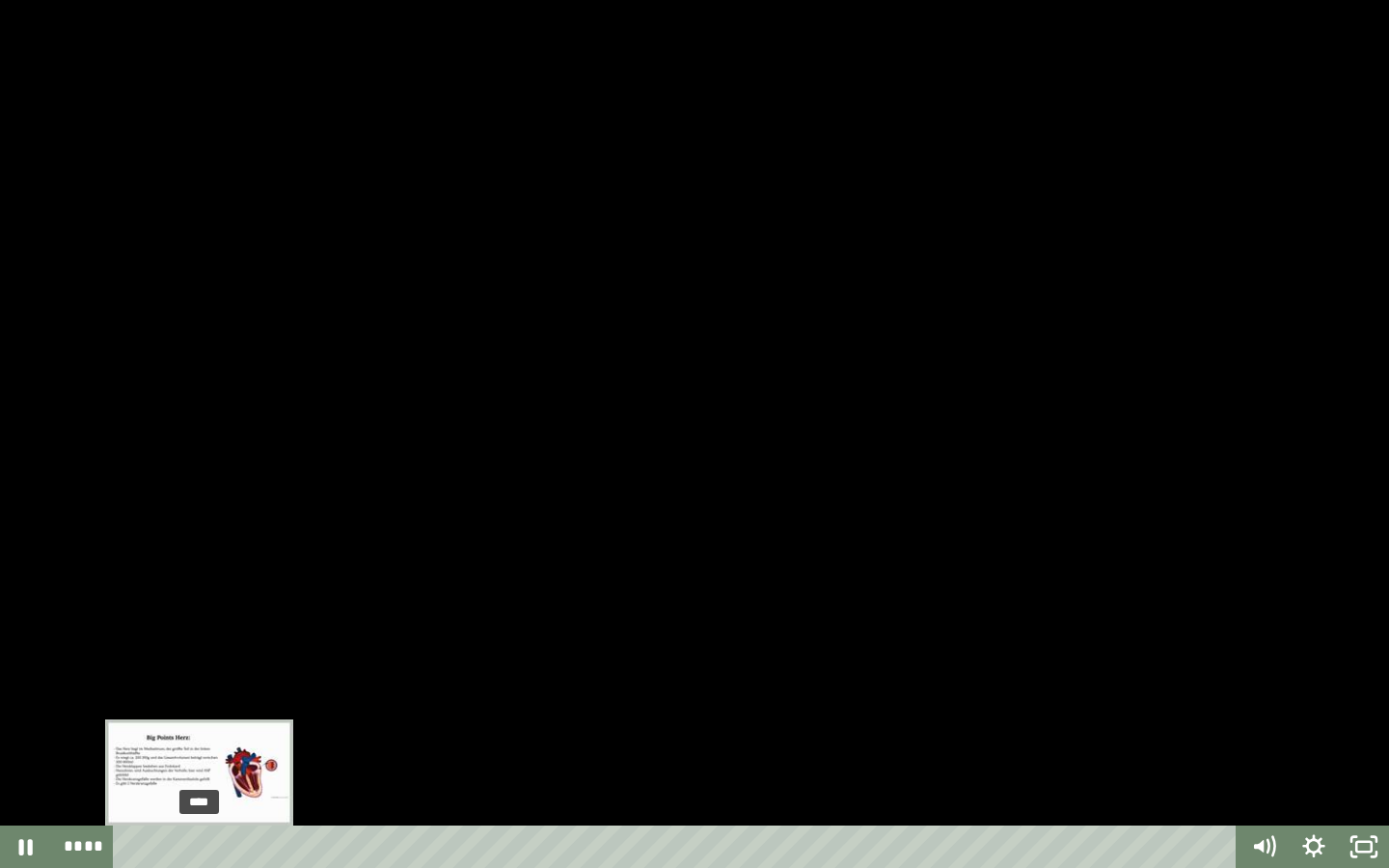 click on "****" at bounding box center (678, 847) 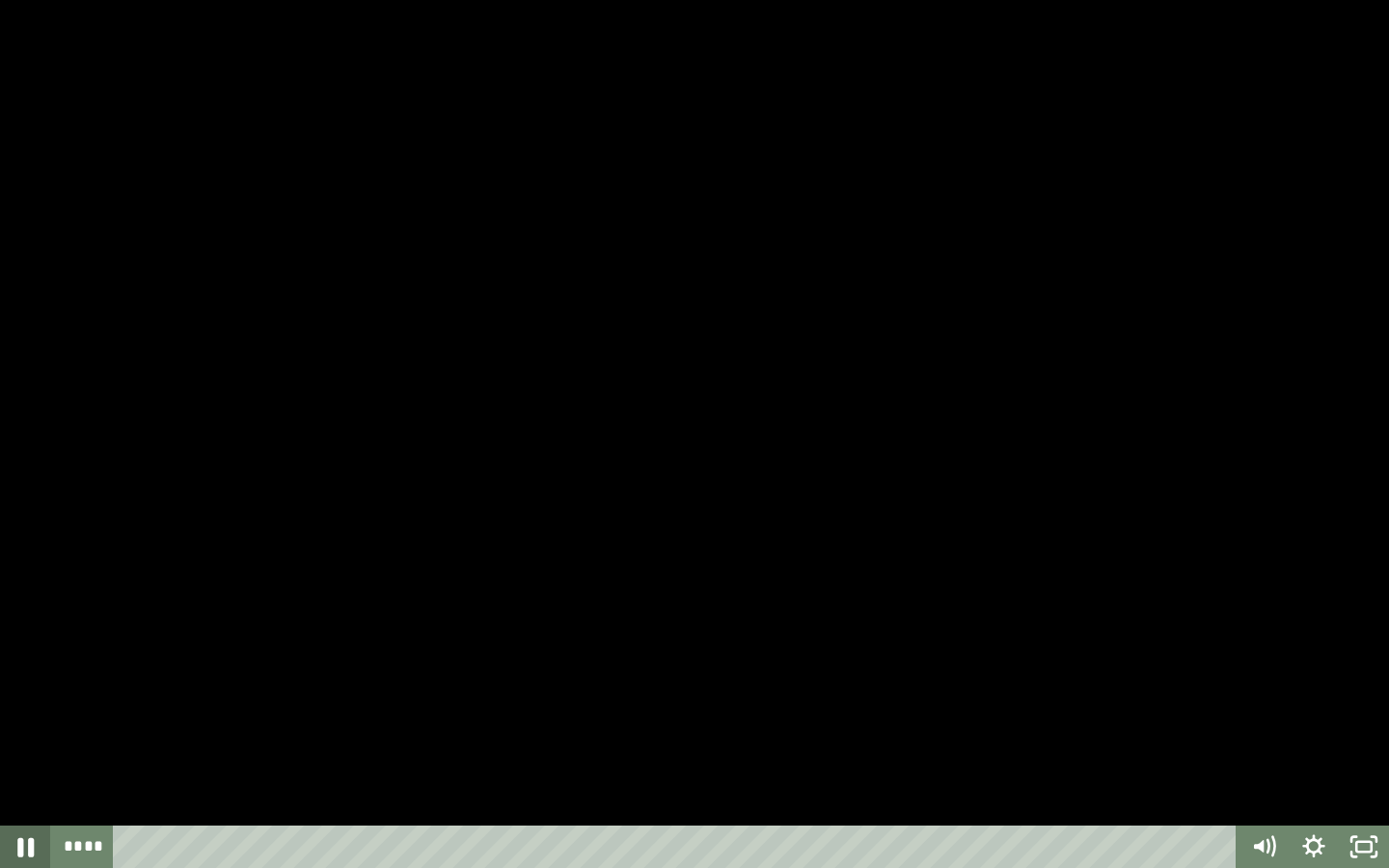 click 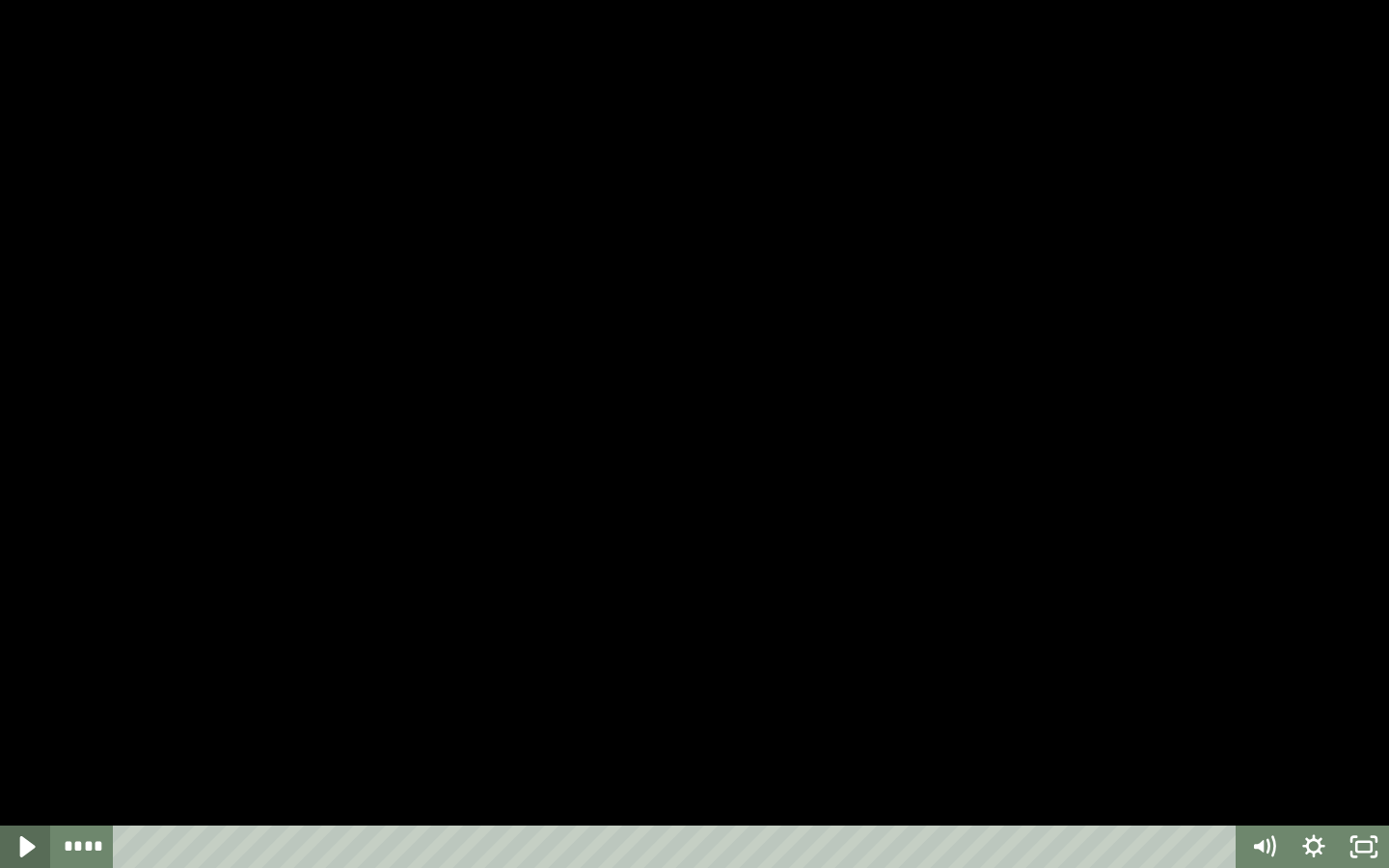click 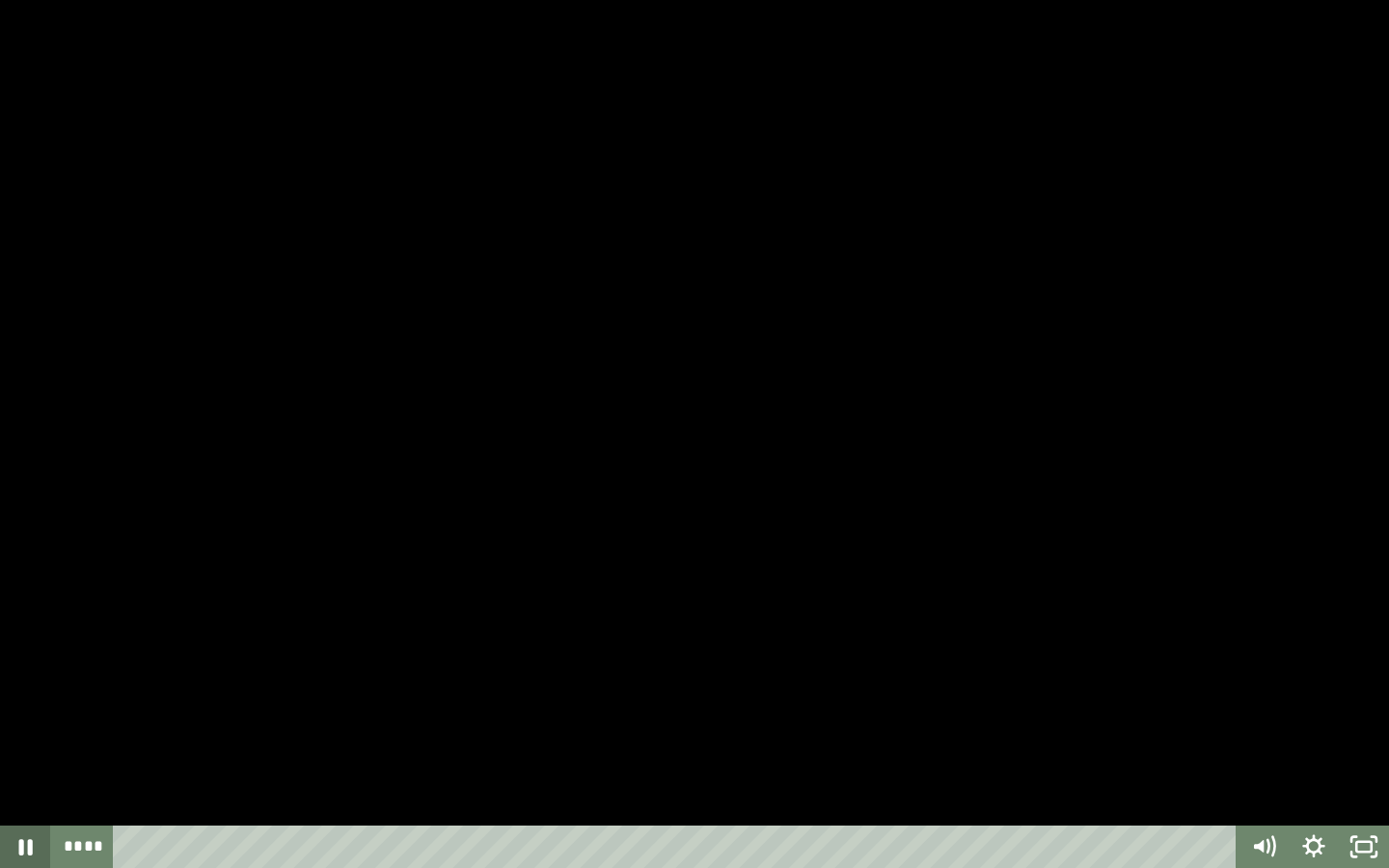 click 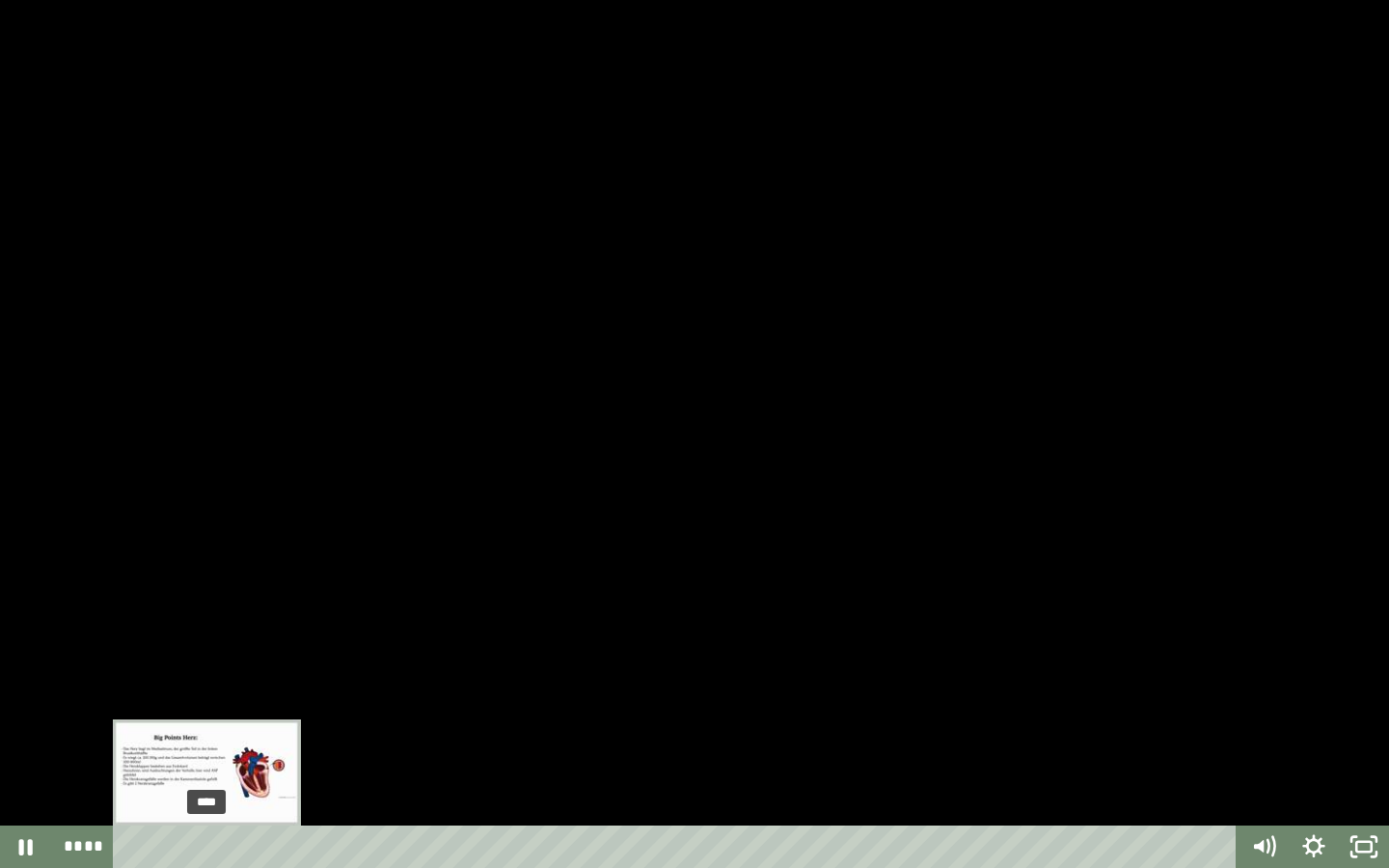 click at bounding box center [206, 847] 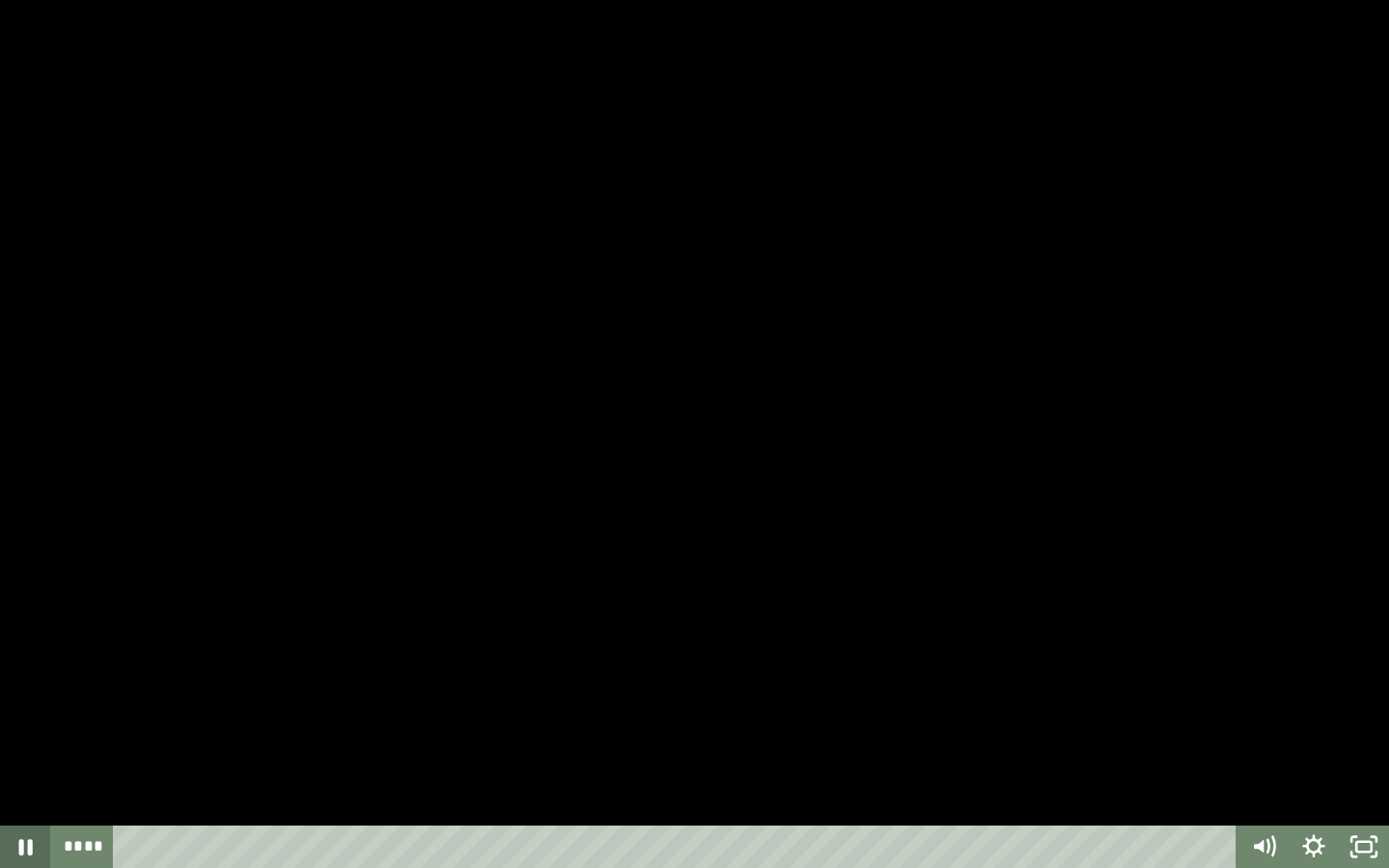 click 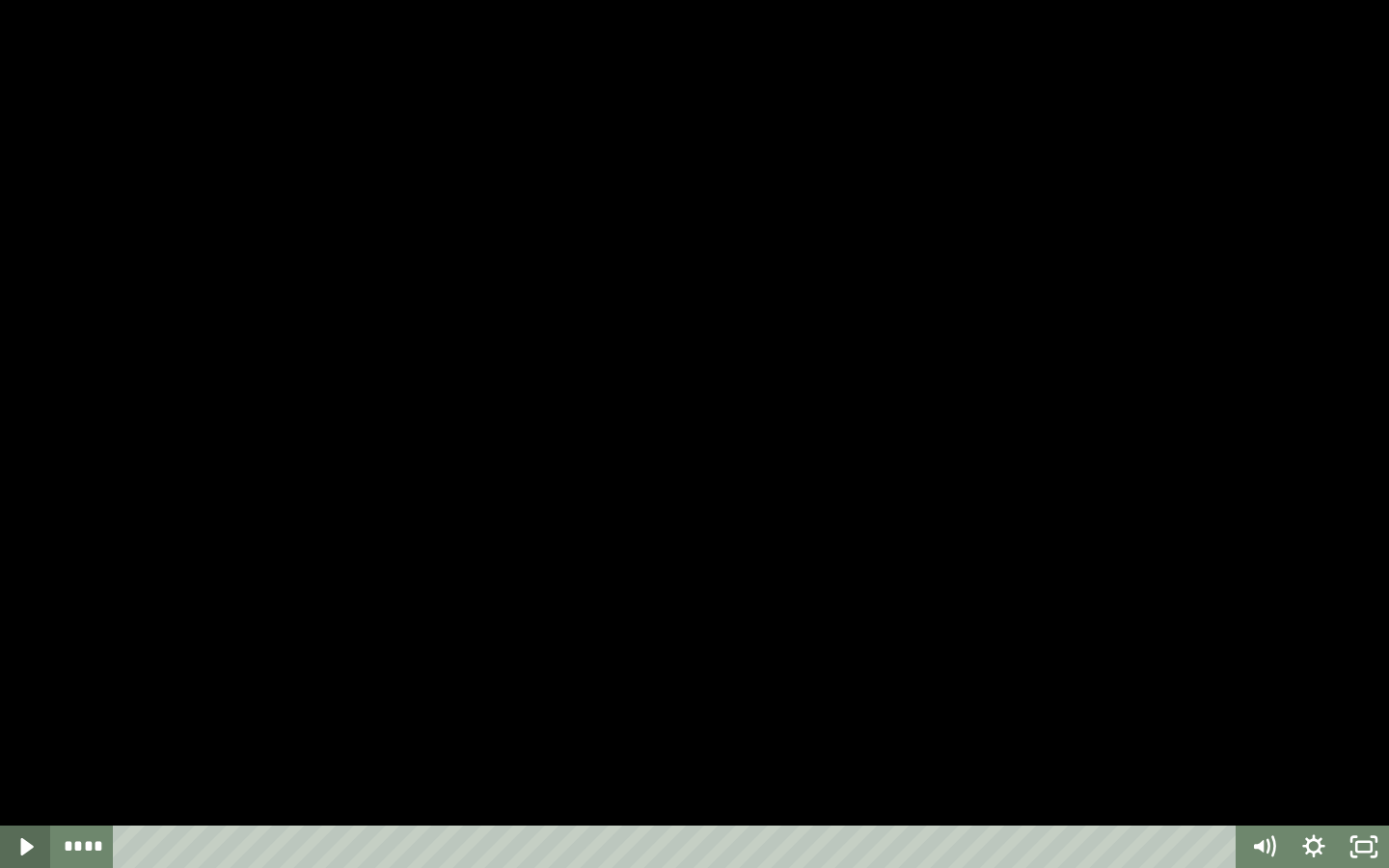 click 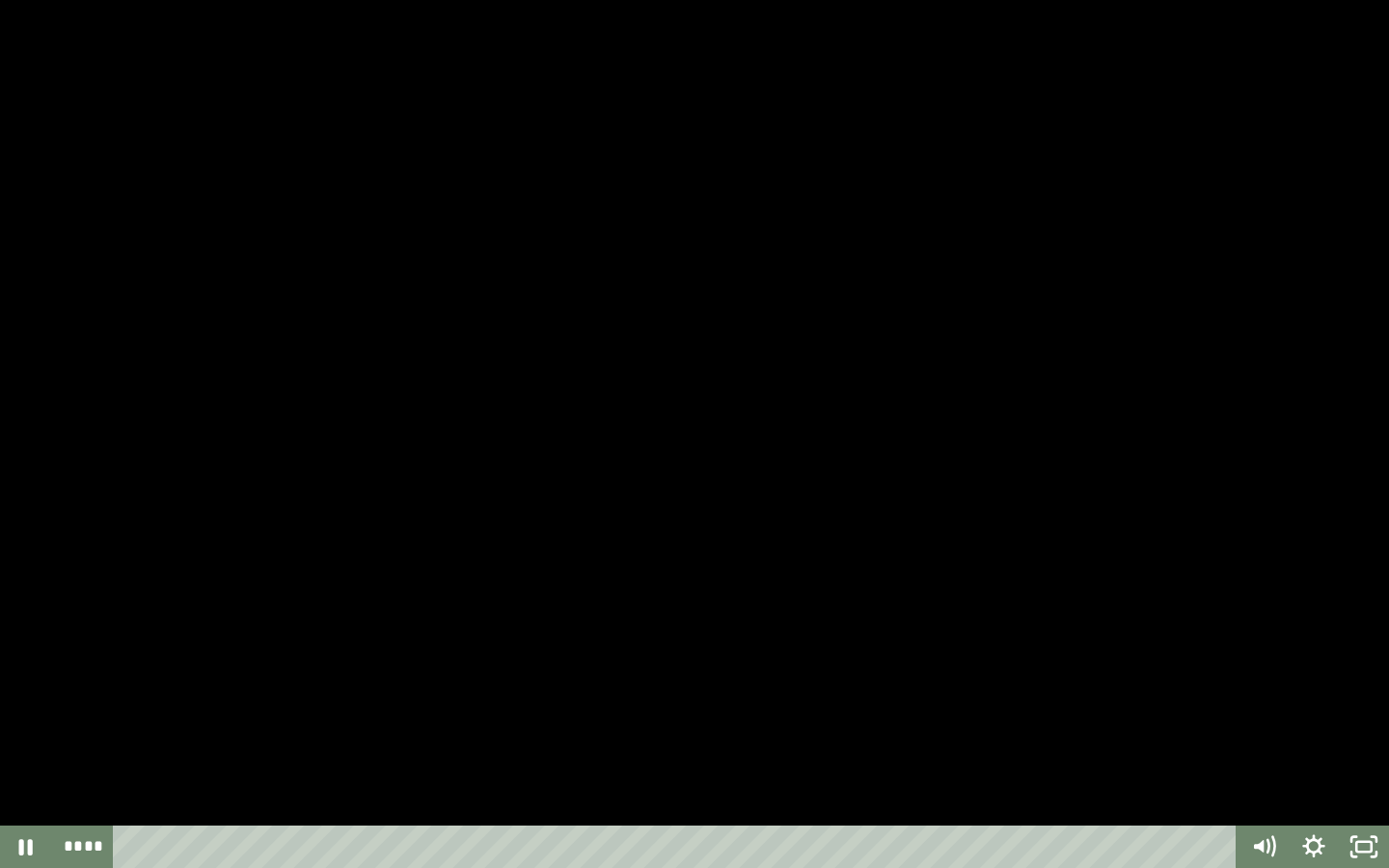click at bounding box center [694, 434] 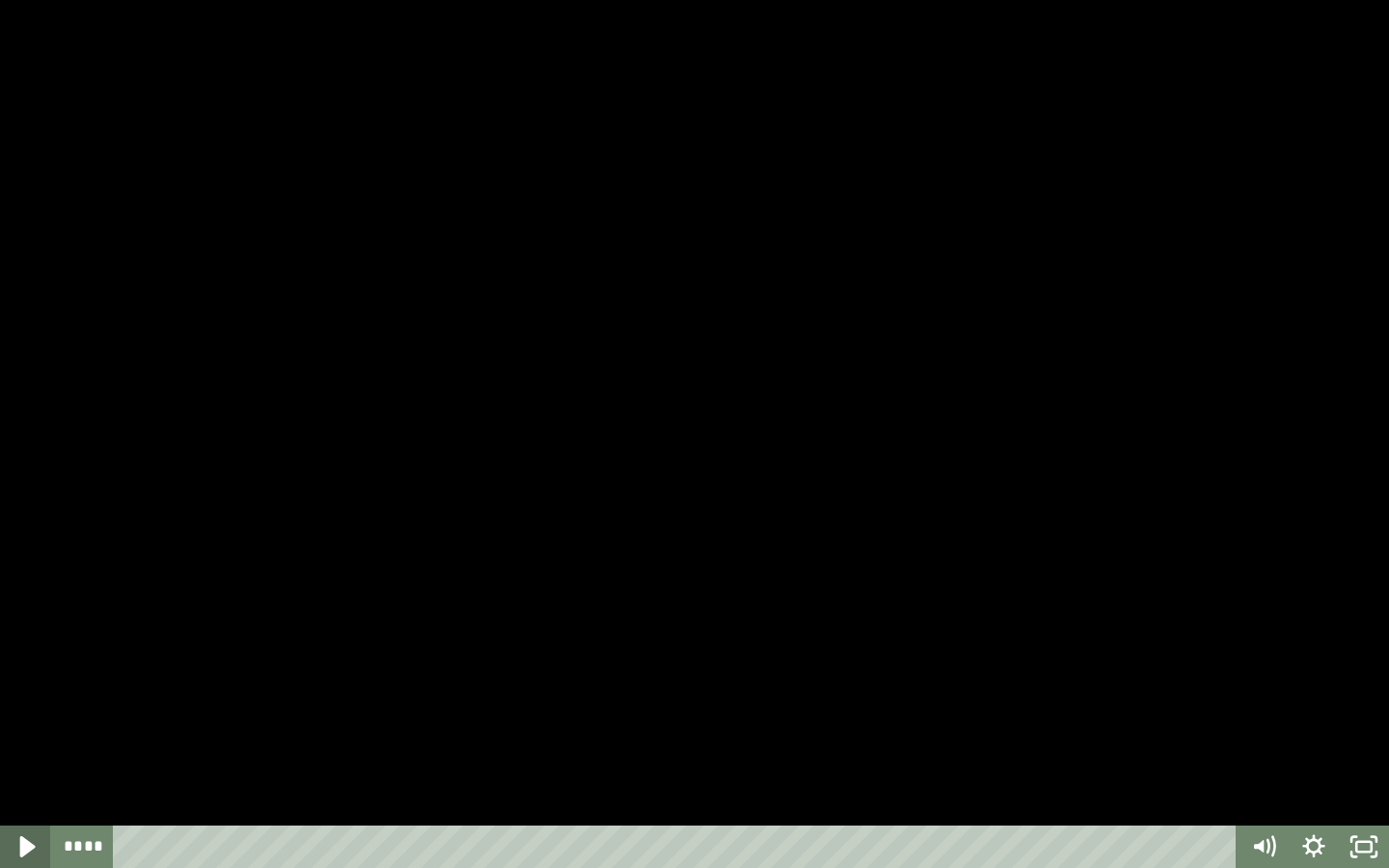 click 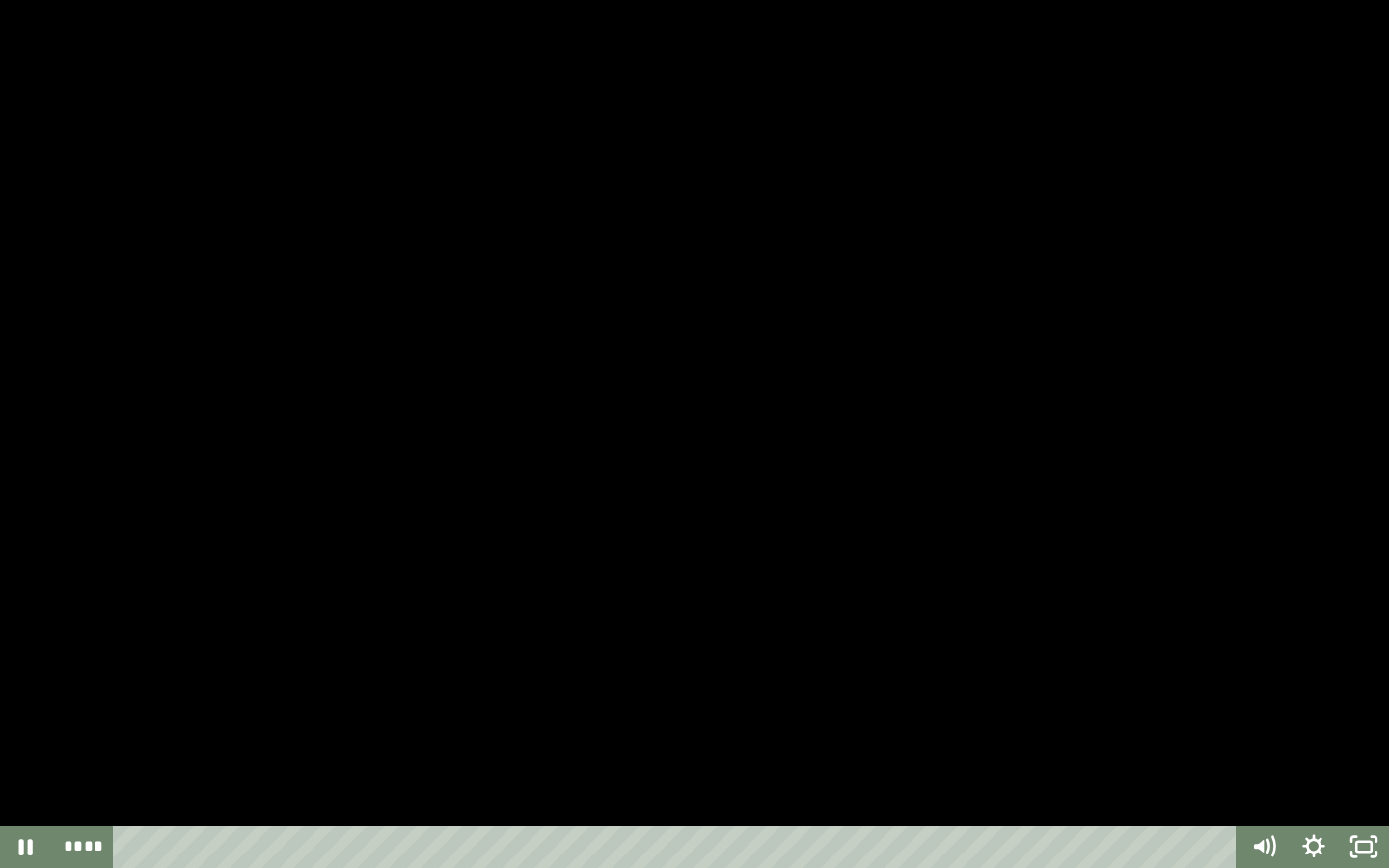 click at bounding box center [694, 434] 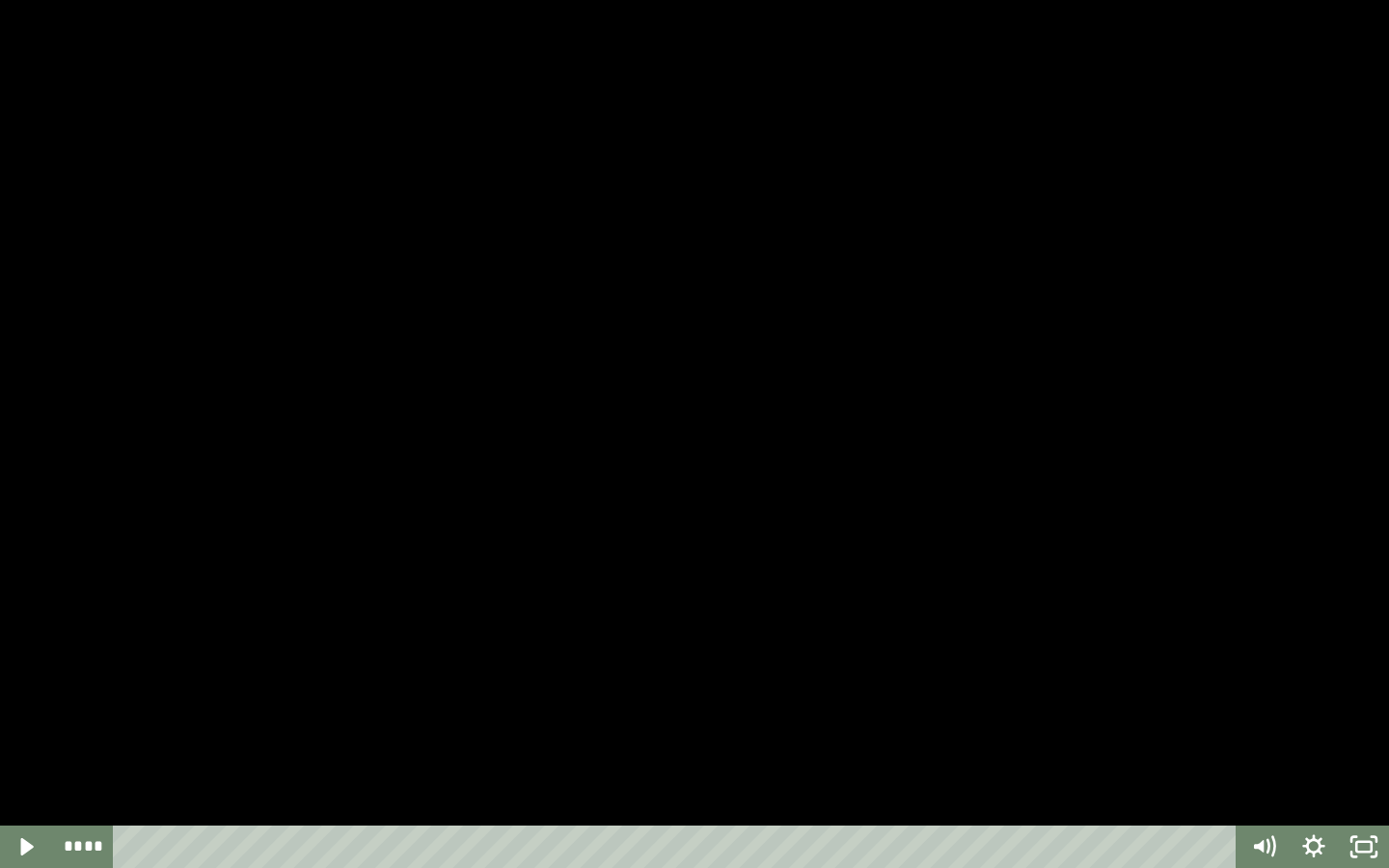 click at bounding box center (694, 434) 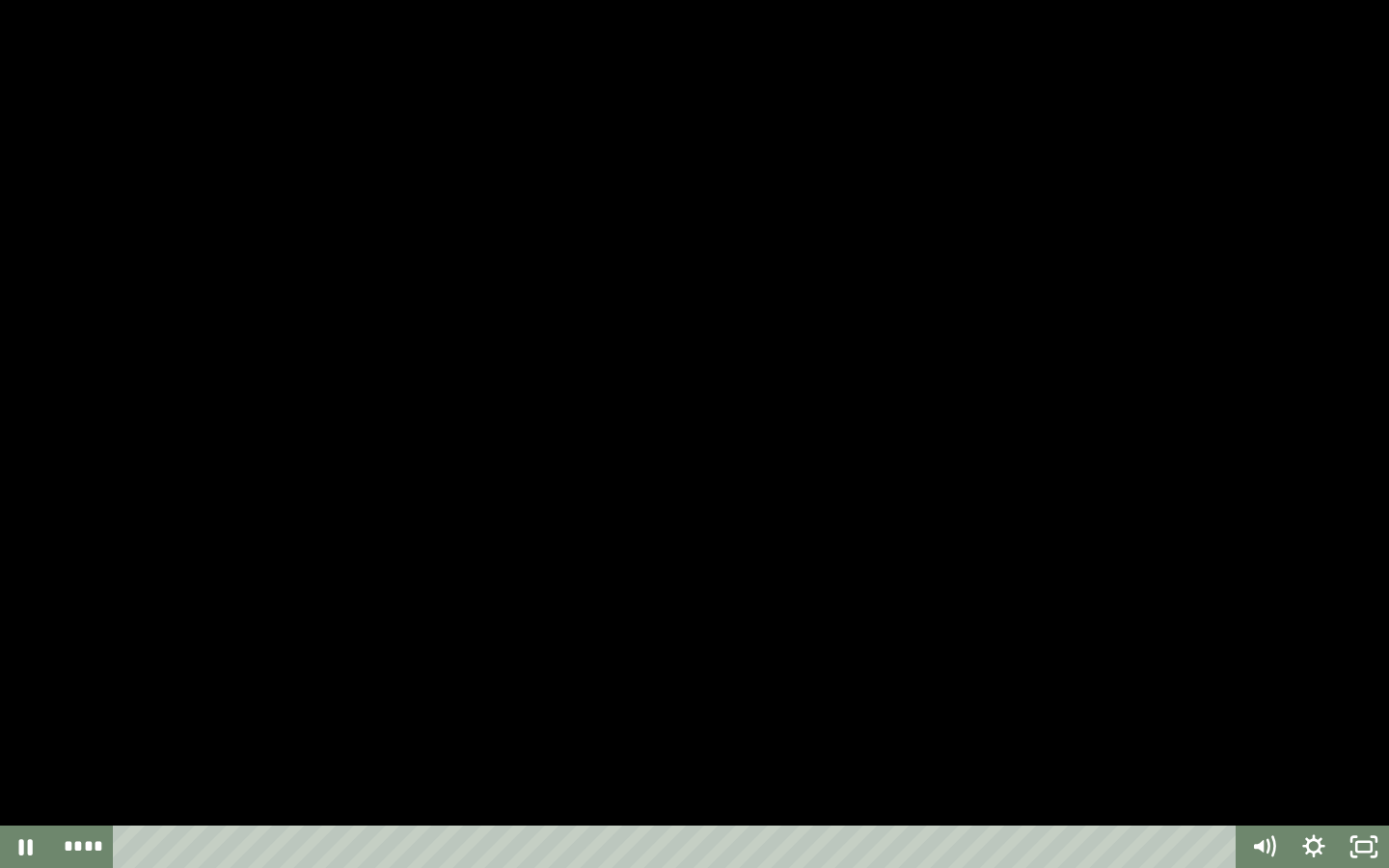 click at bounding box center (694, 434) 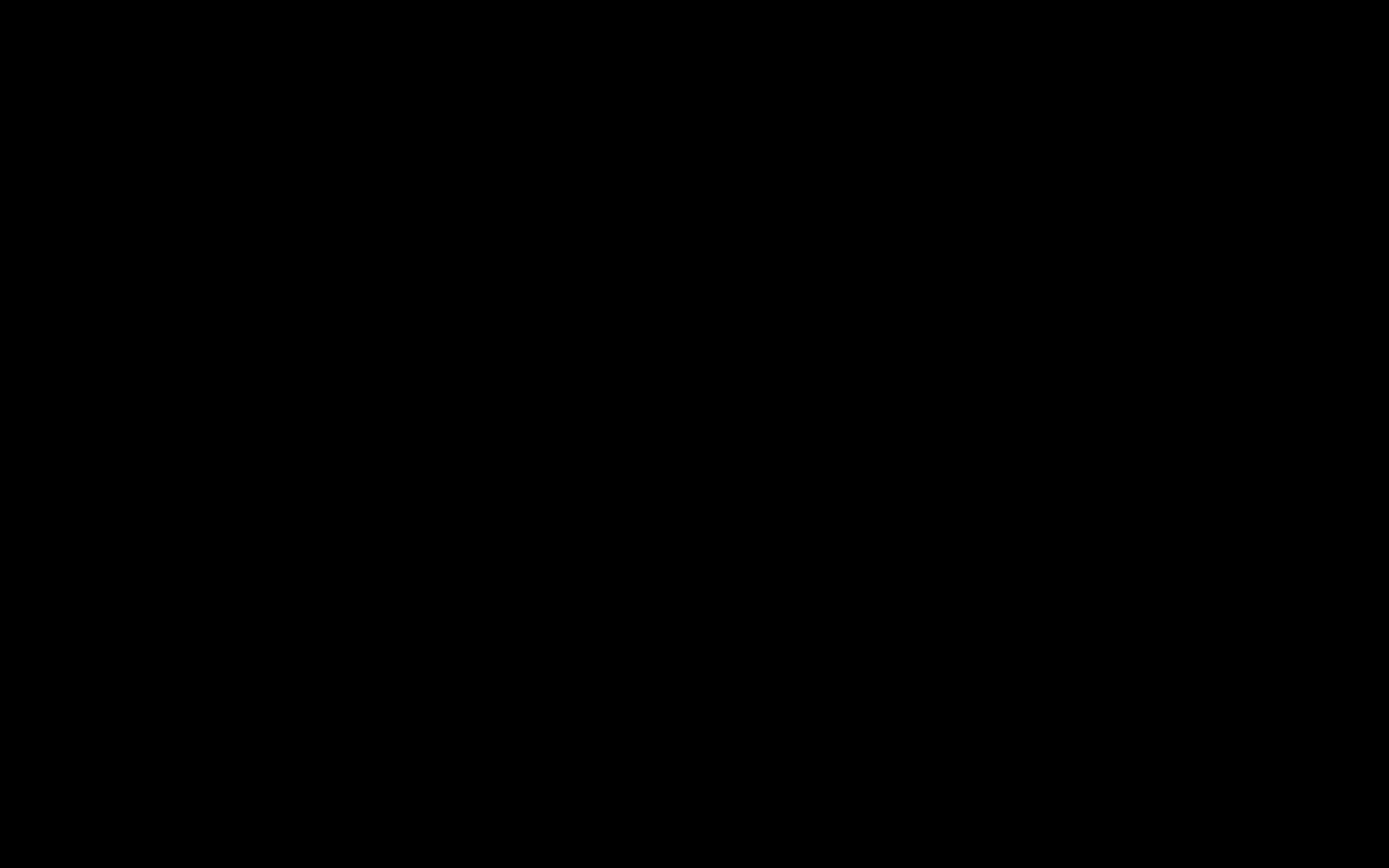 click at bounding box center (694, 434) 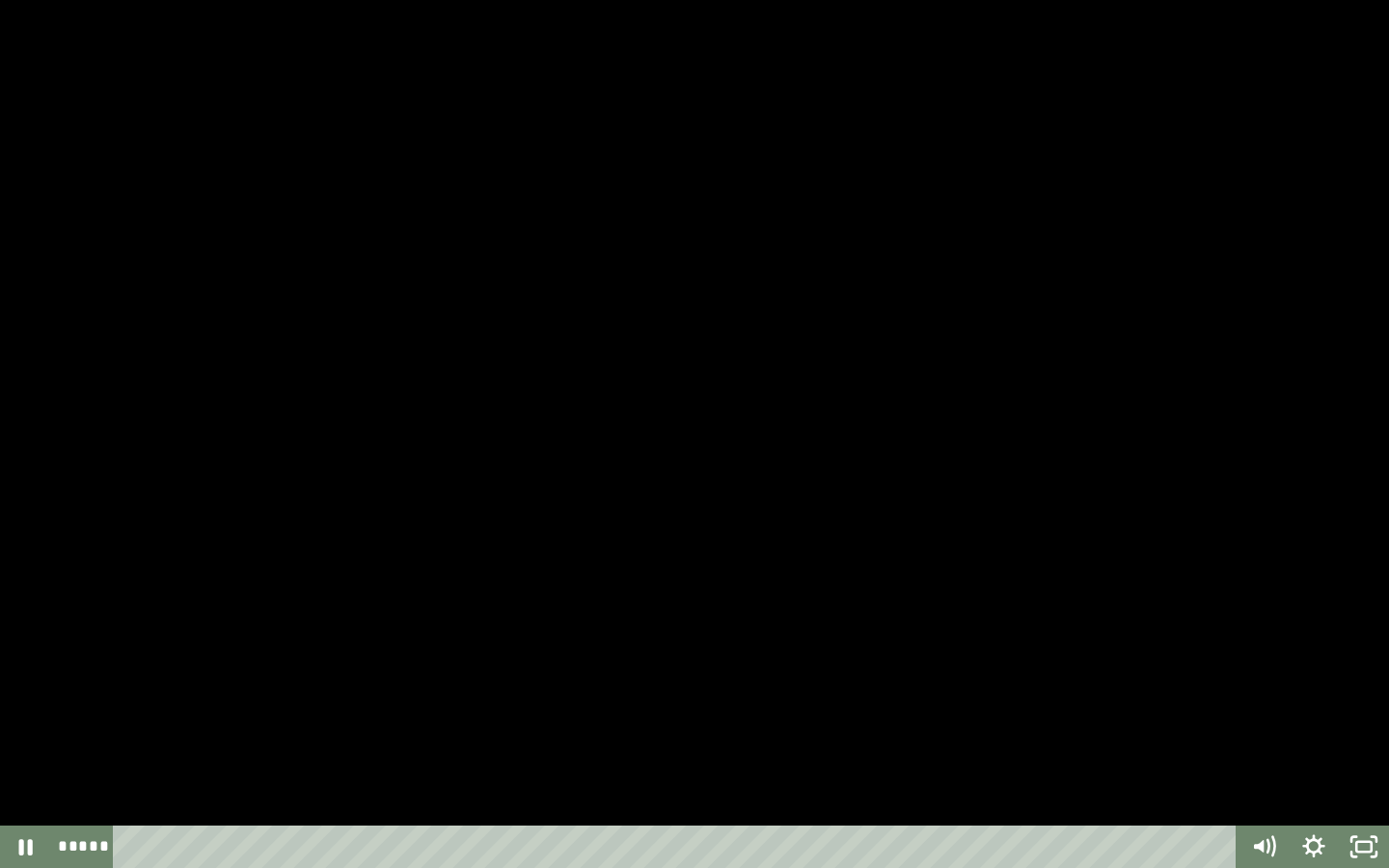 click at bounding box center (694, 434) 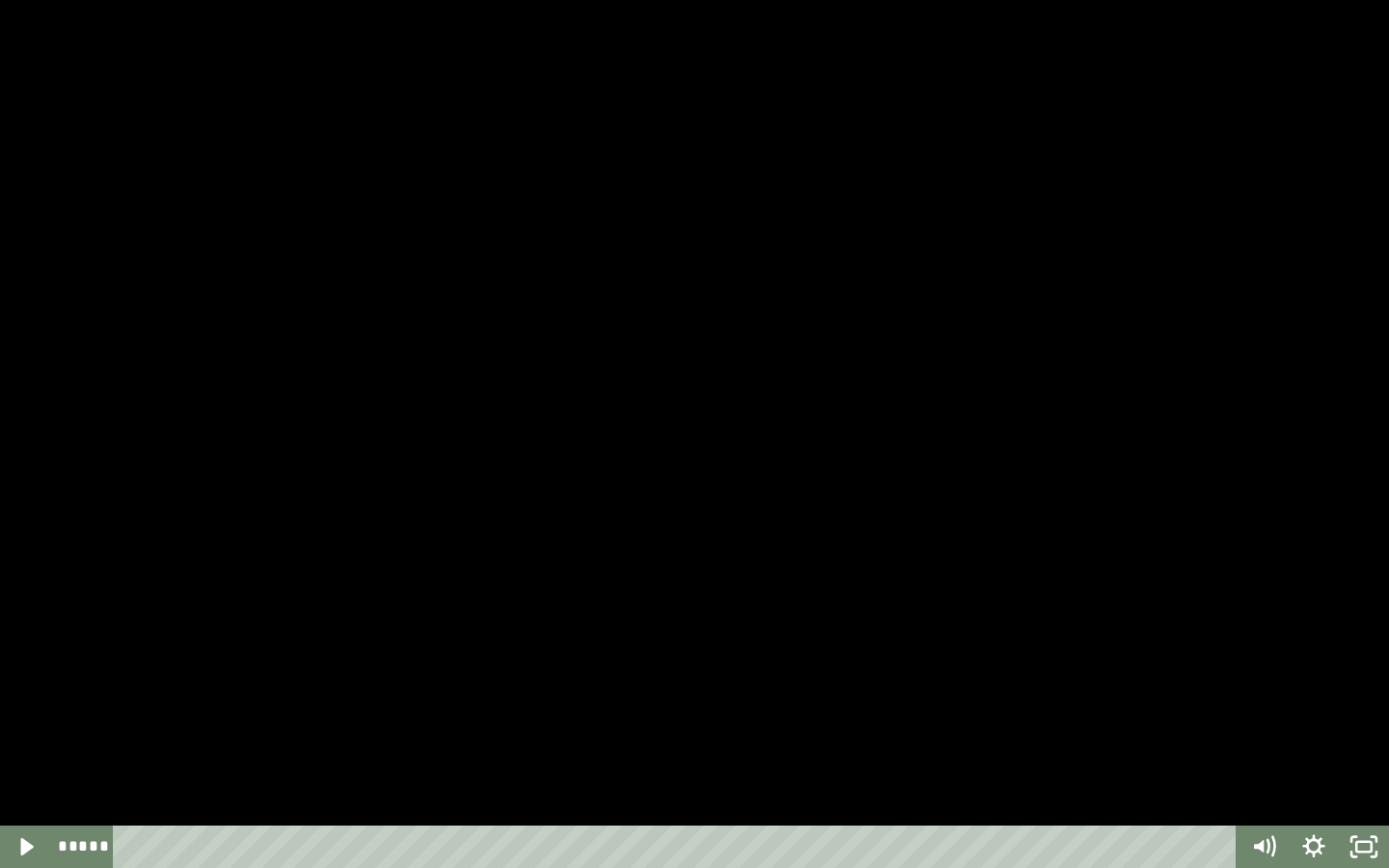 click at bounding box center [694, 434] 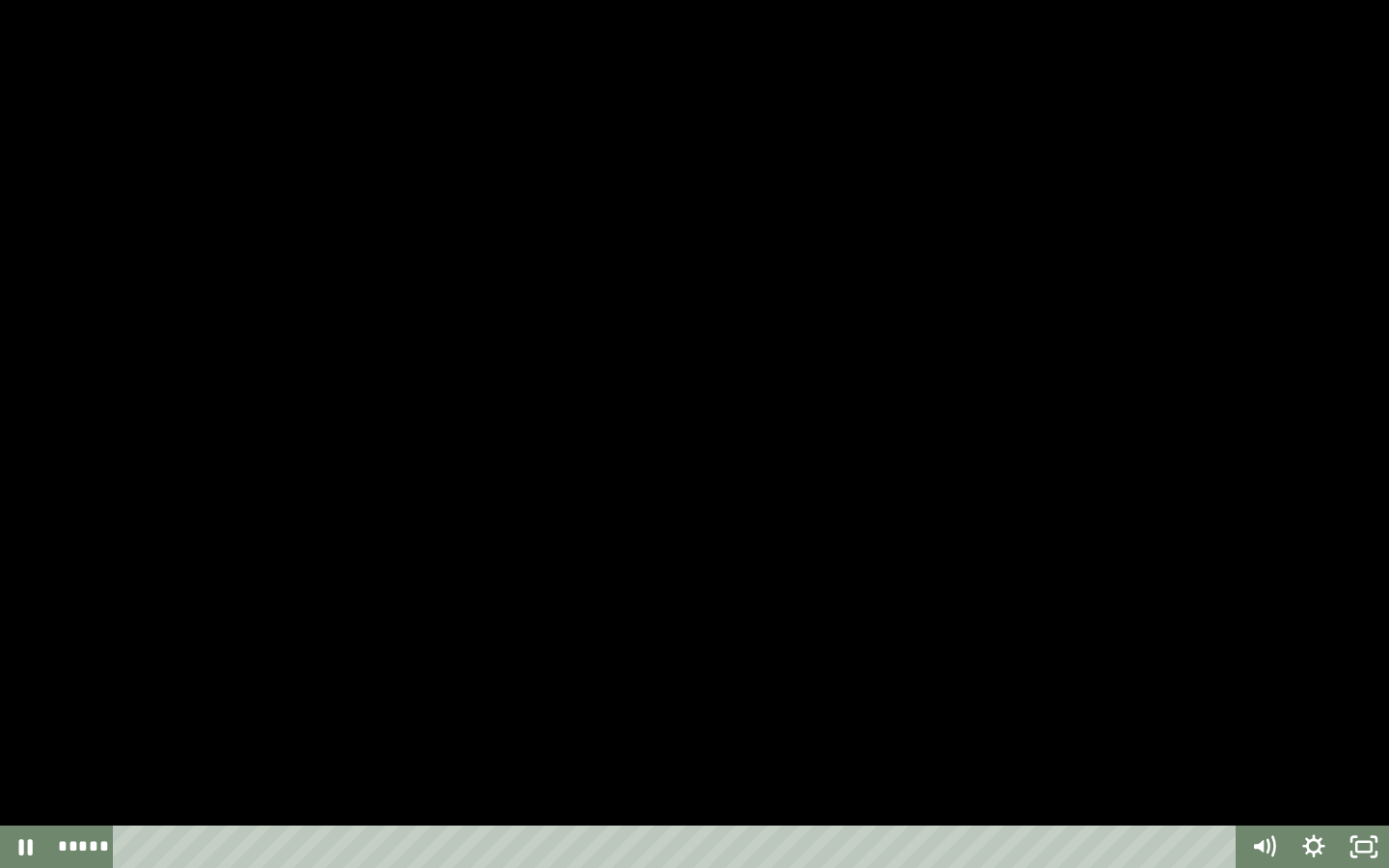 click at bounding box center (694, 434) 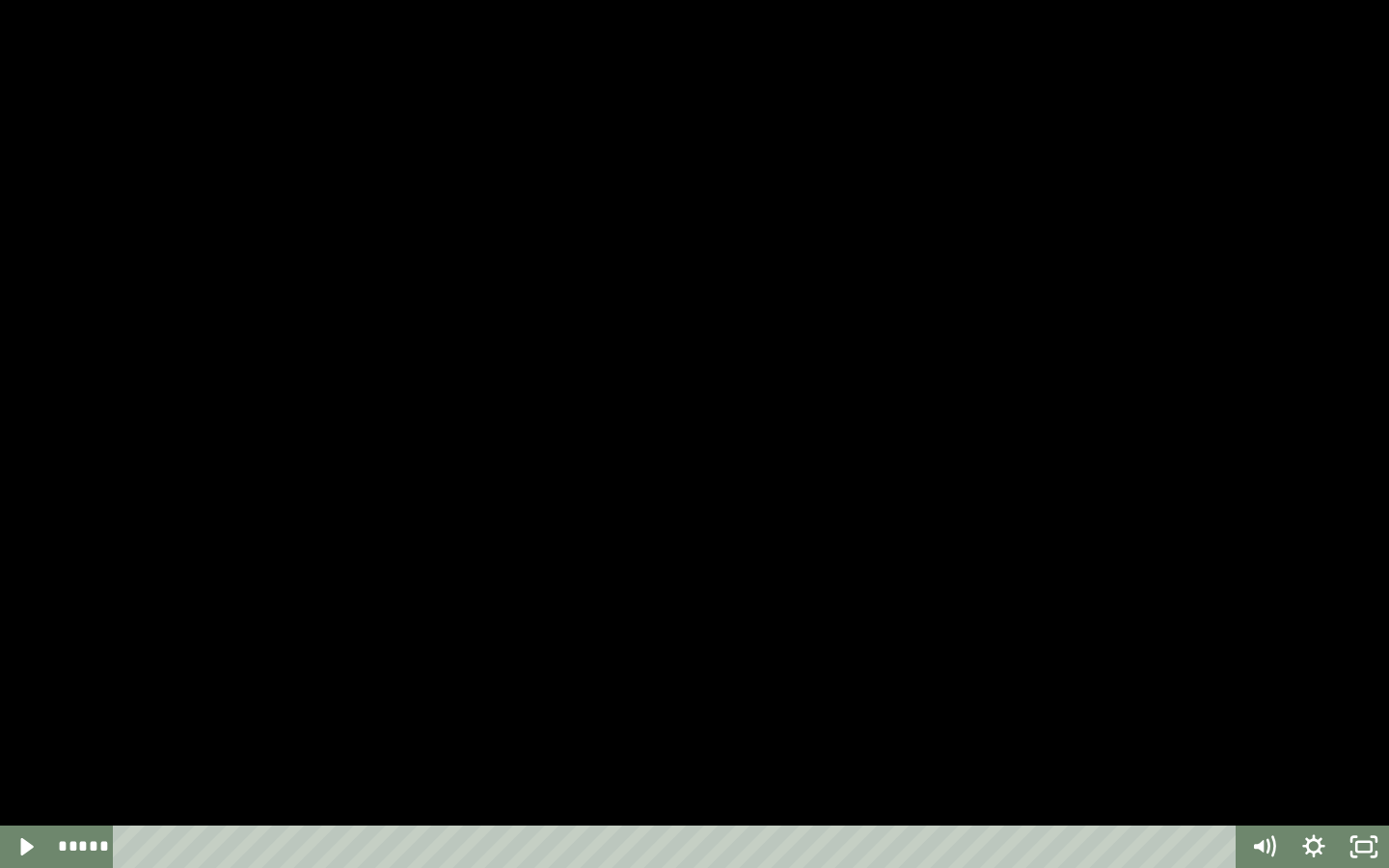 type 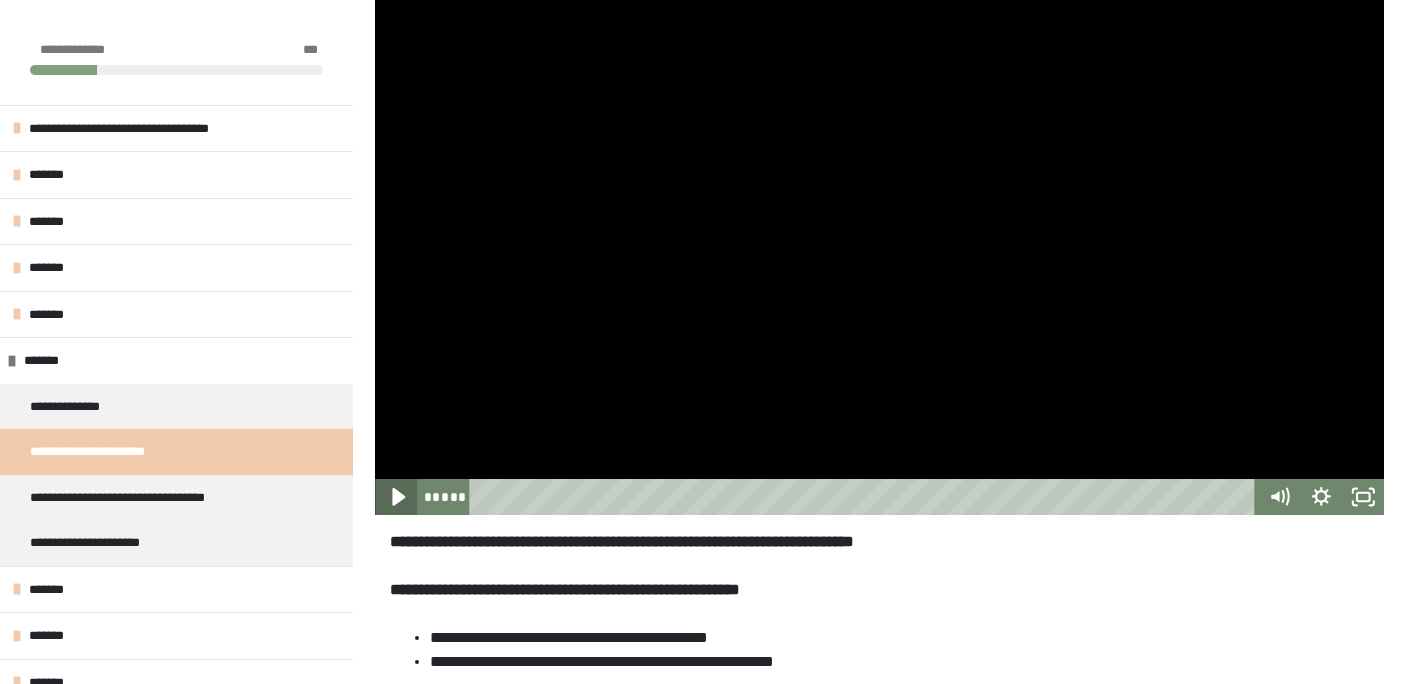 click 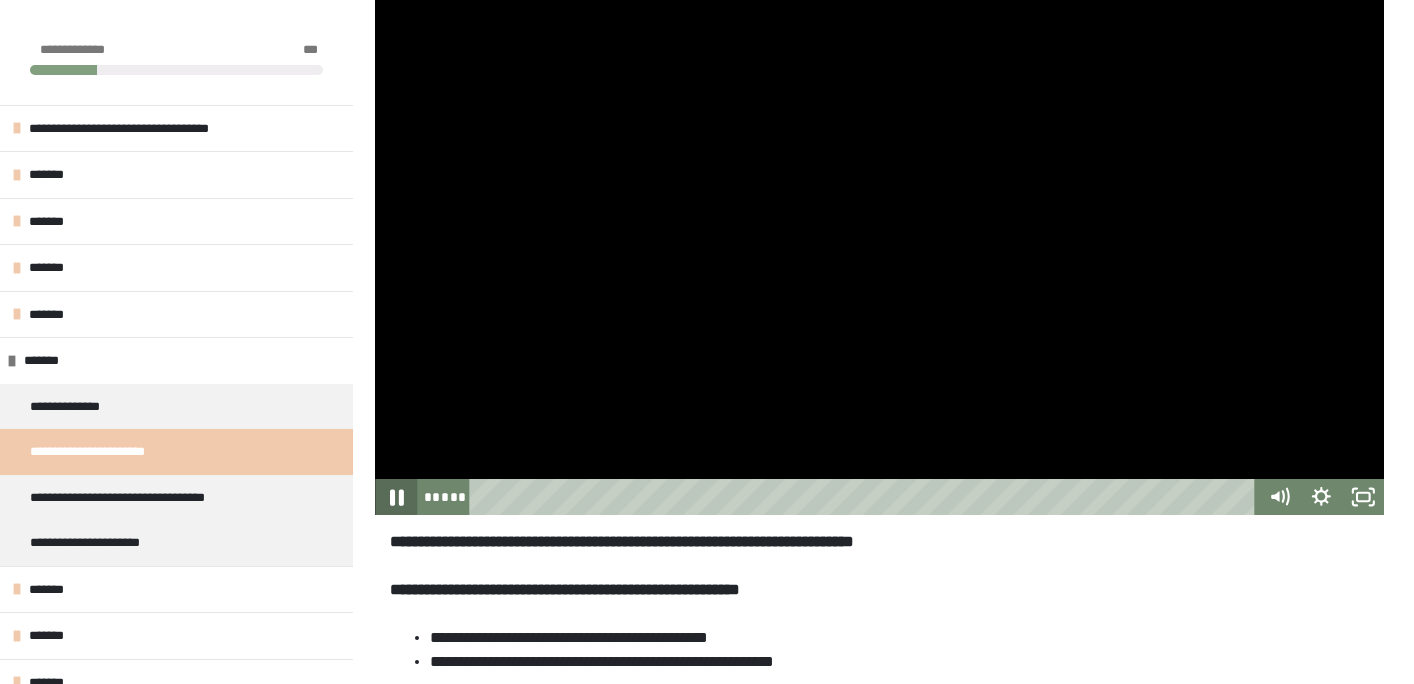 click 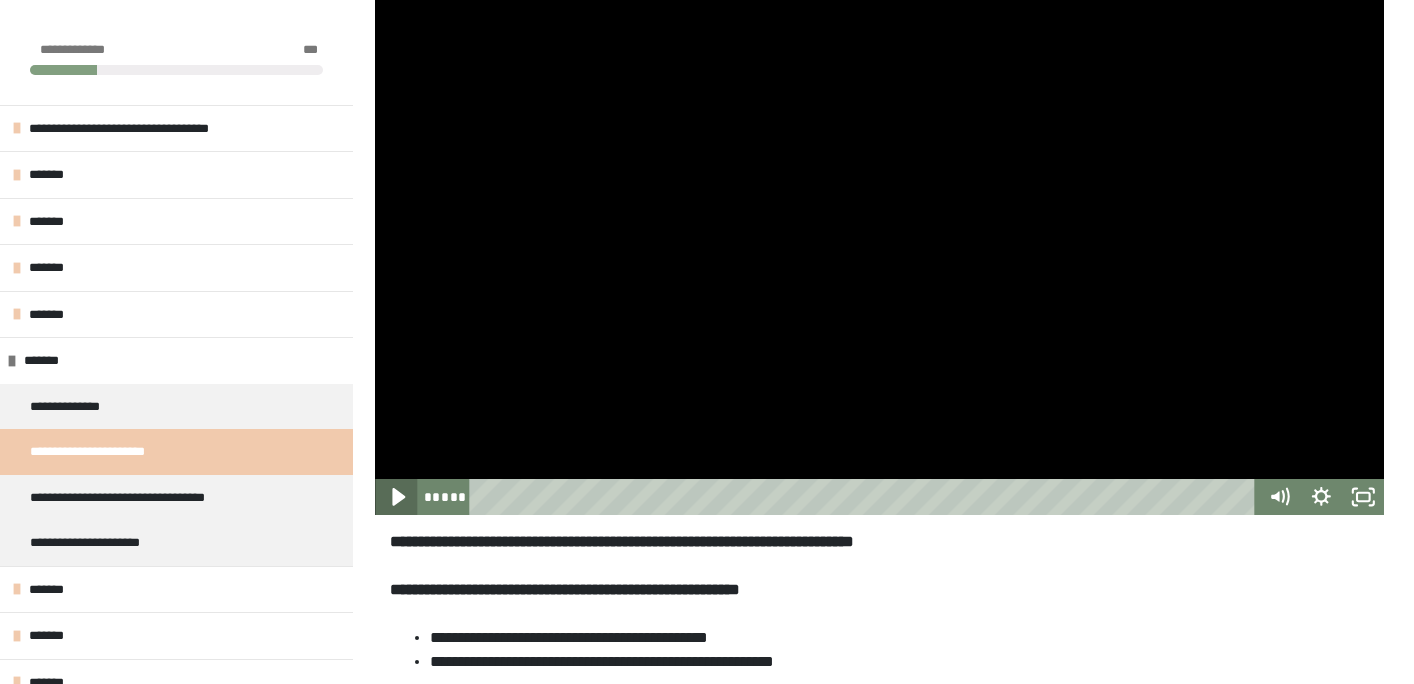 click 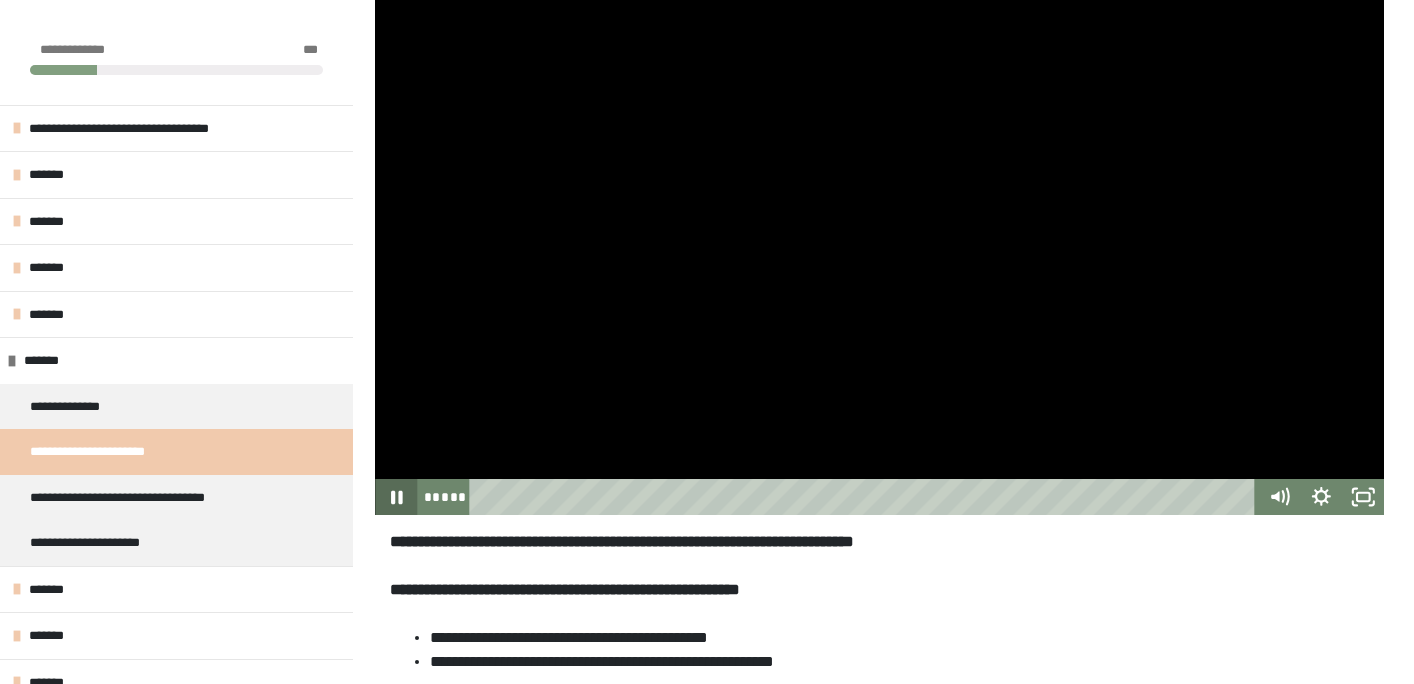 click 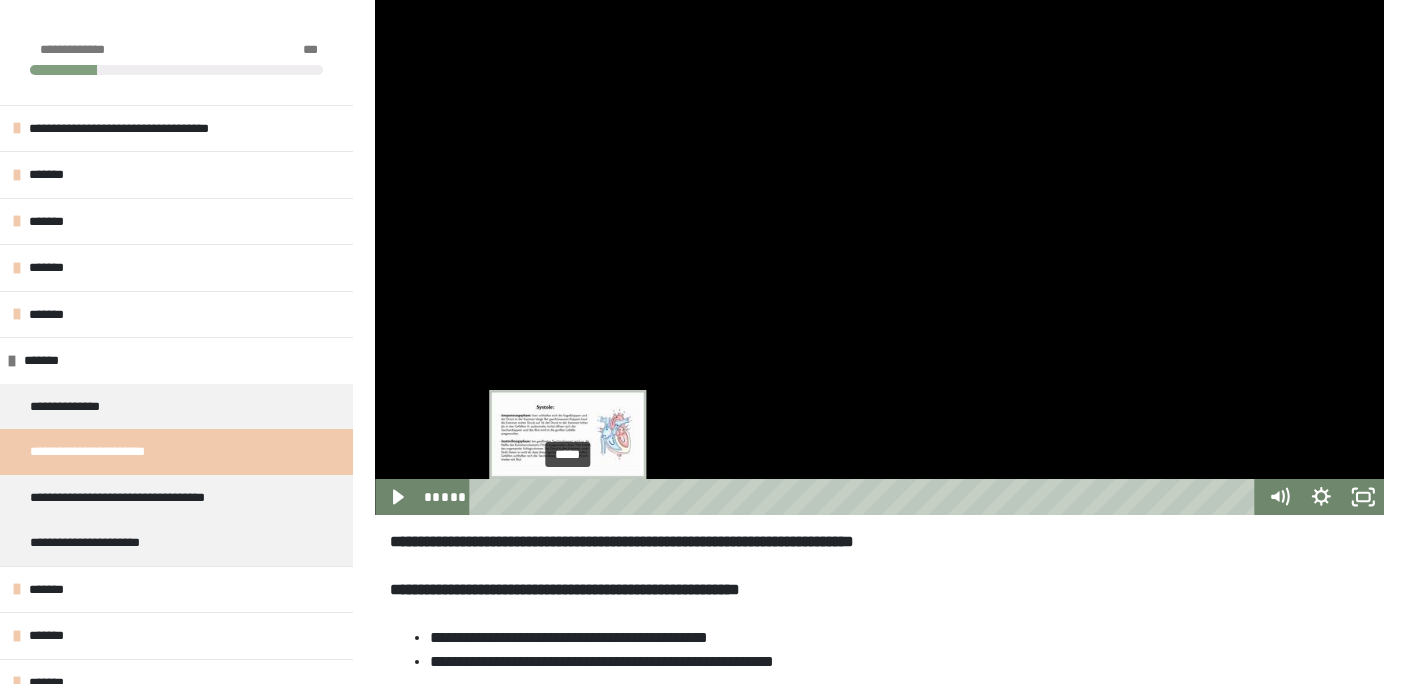 click at bounding box center [568, 497] 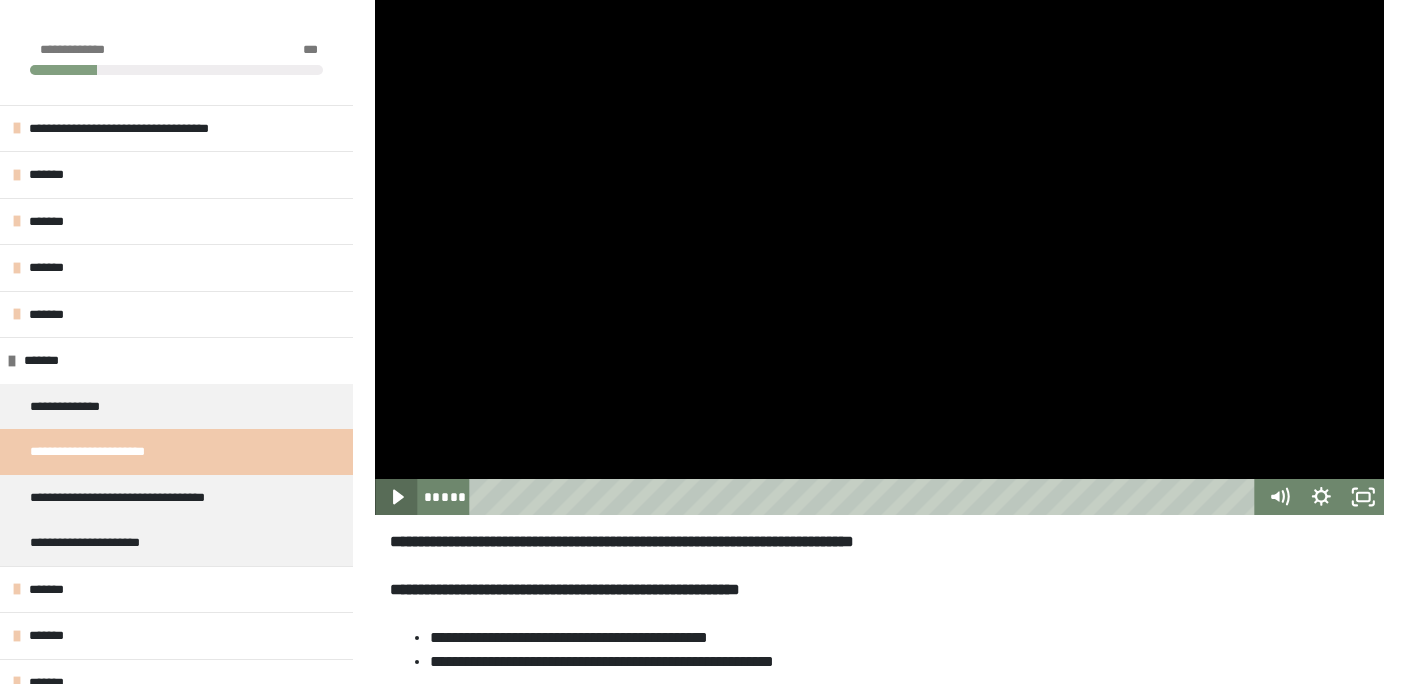 click 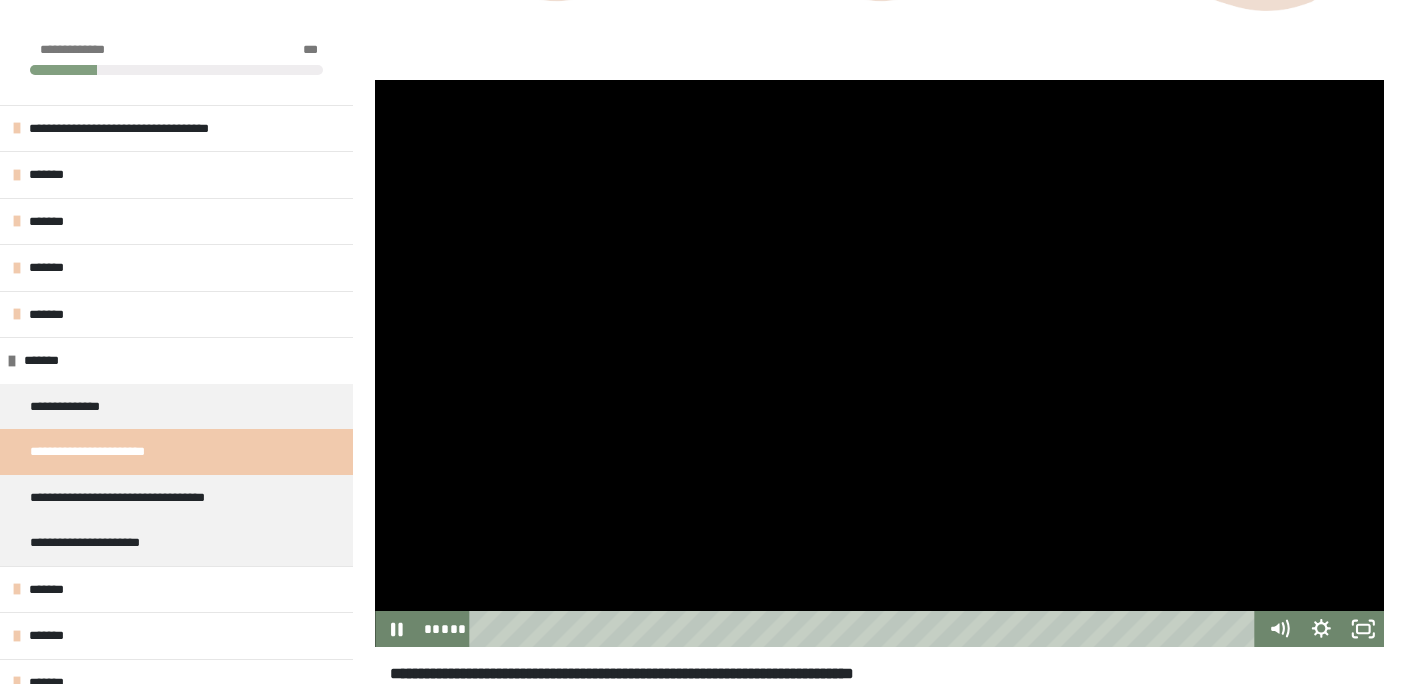 scroll, scrollTop: 228, scrollLeft: 0, axis: vertical 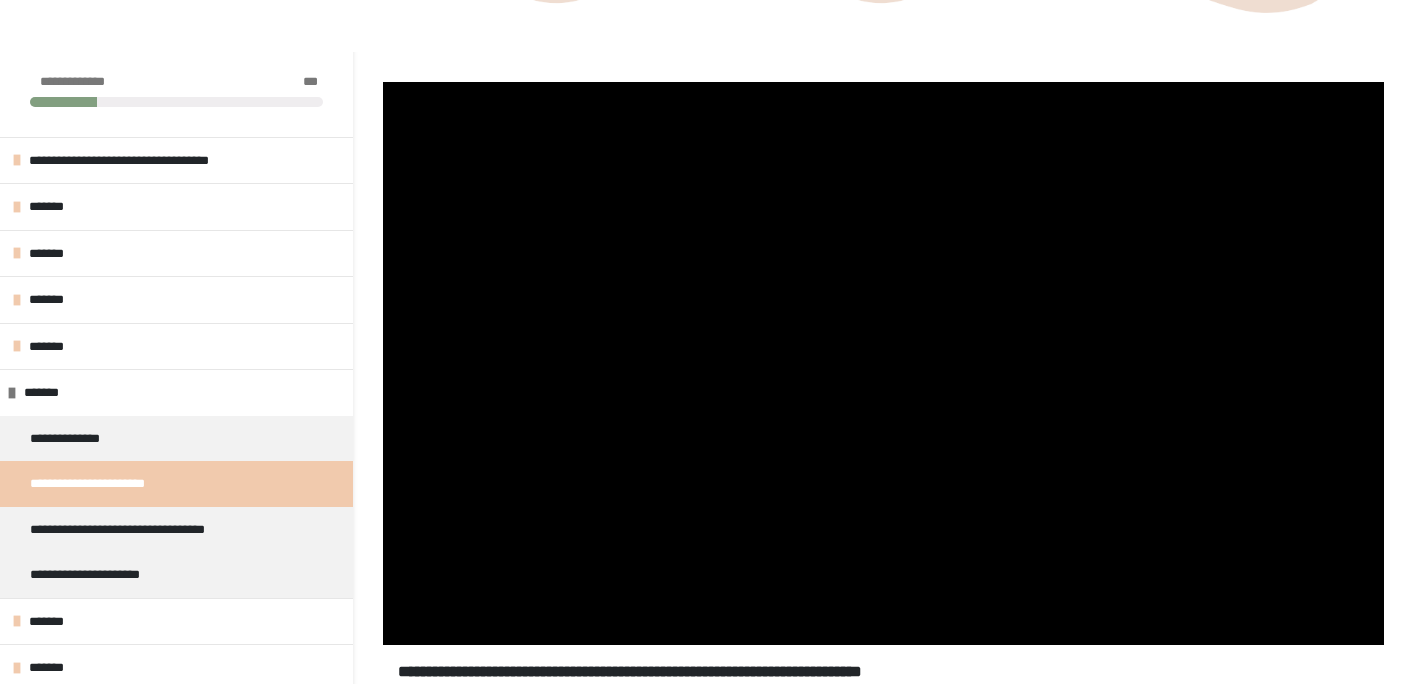 type 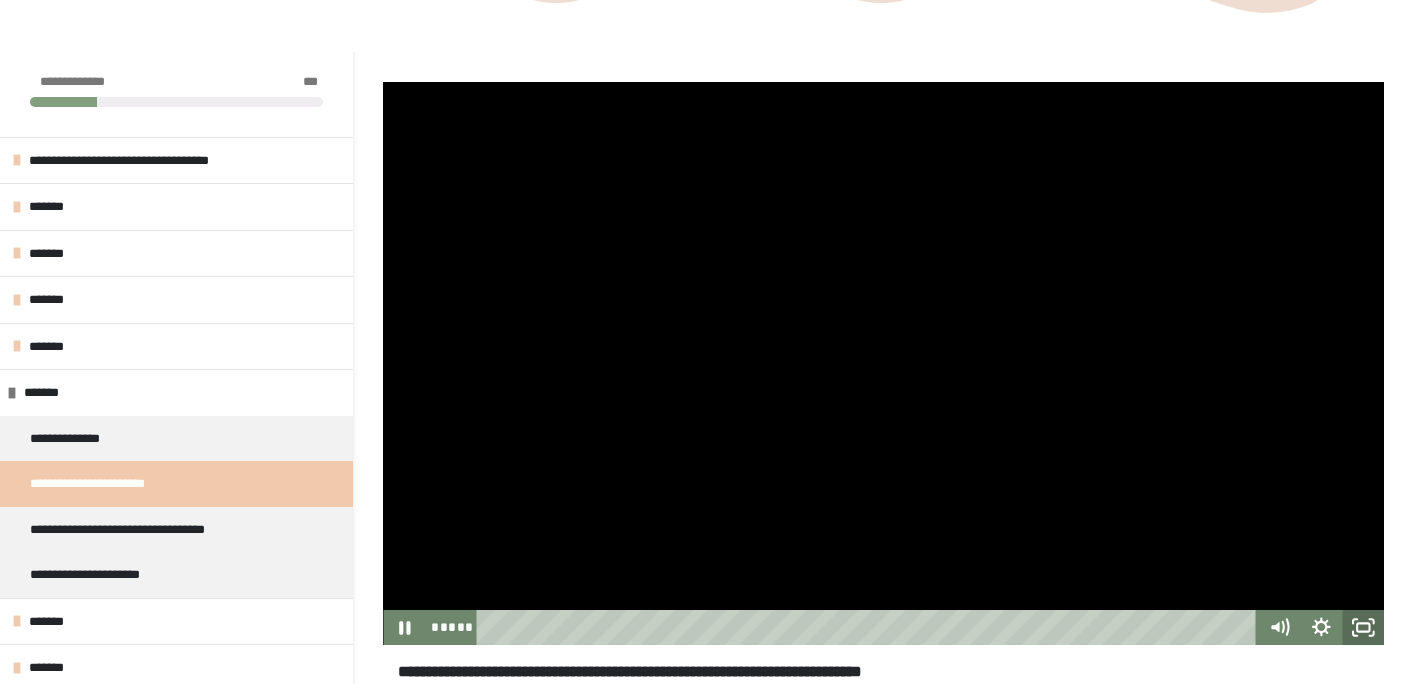 click 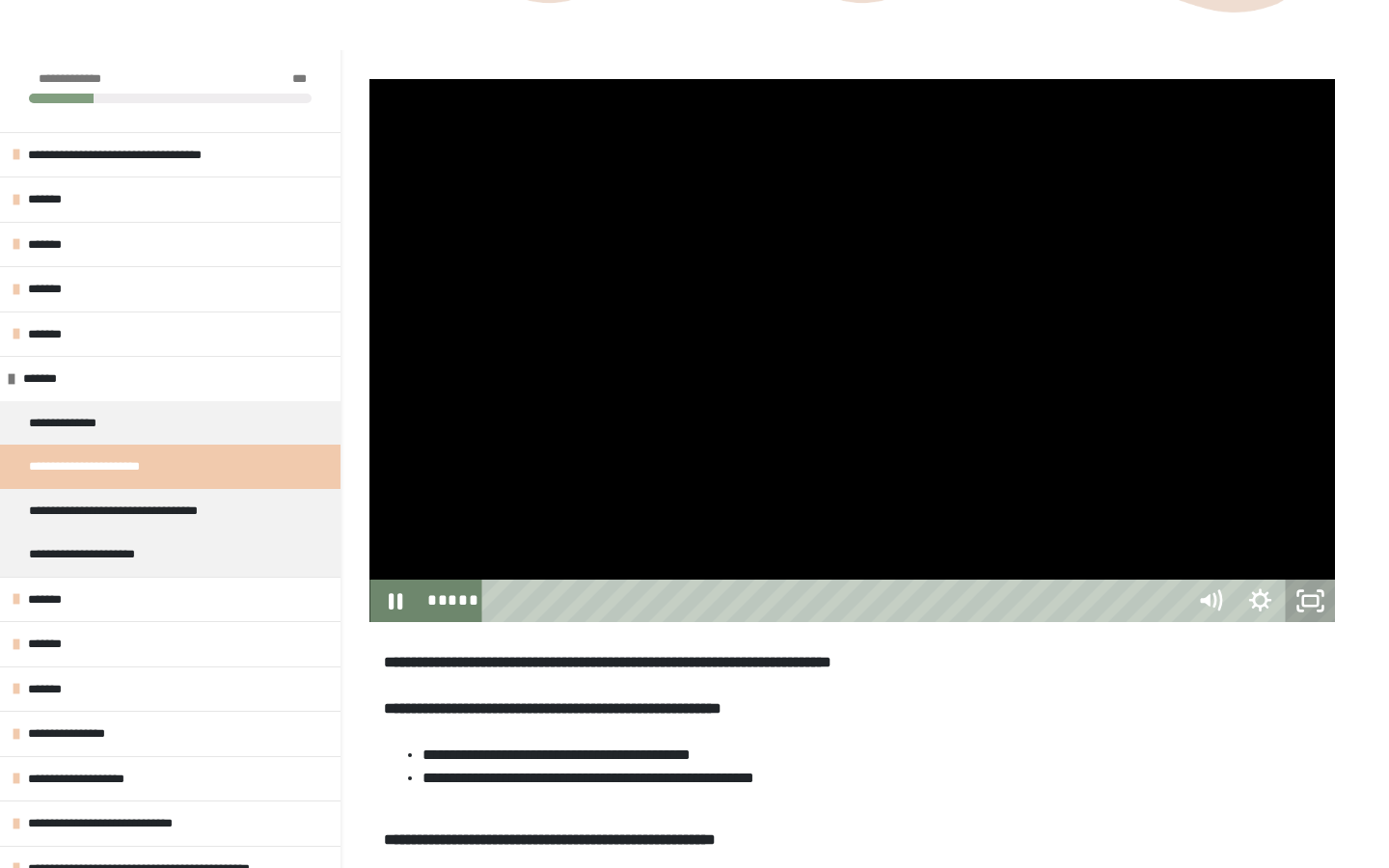 type 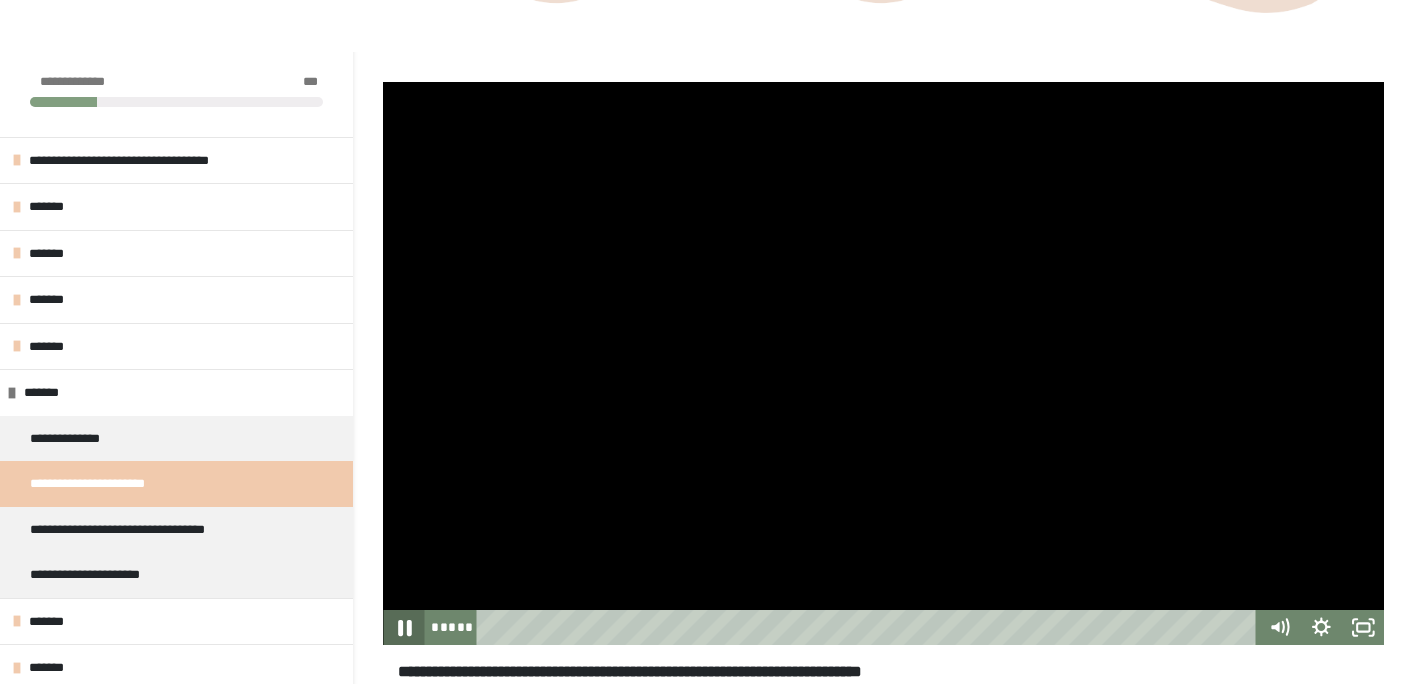 click 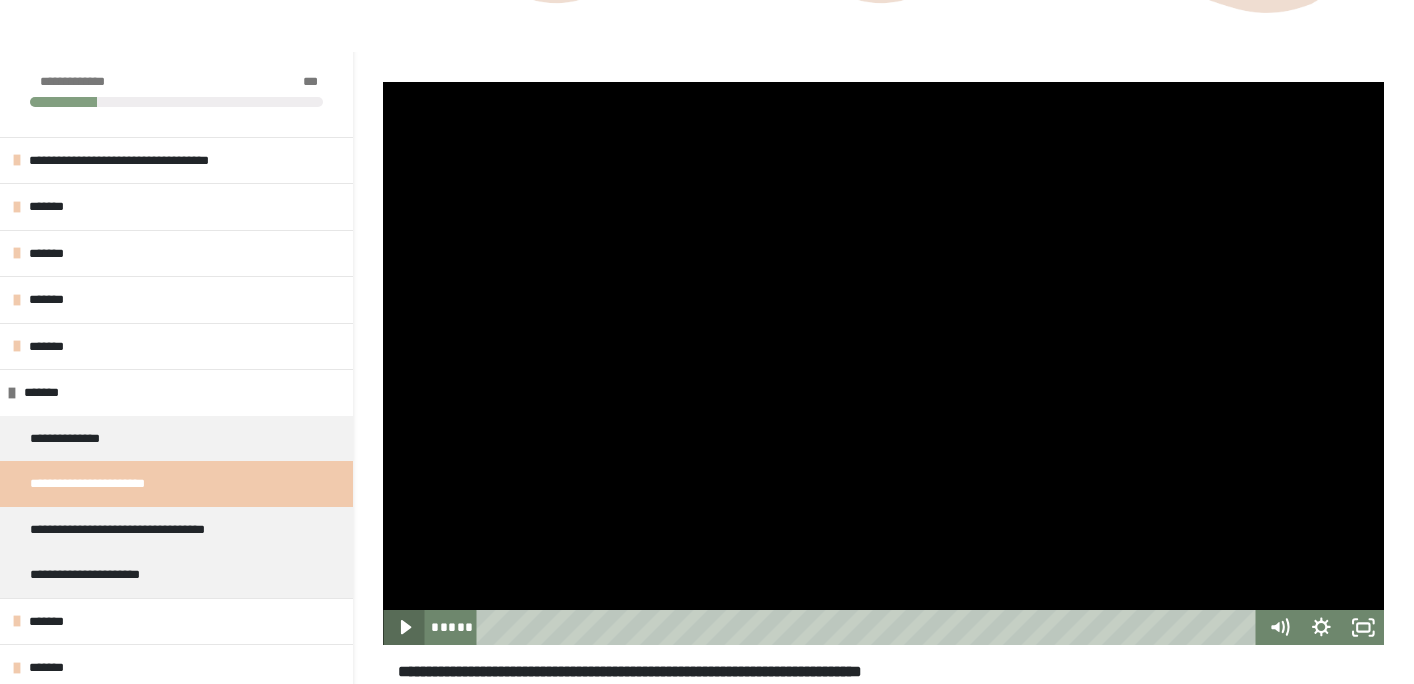 click 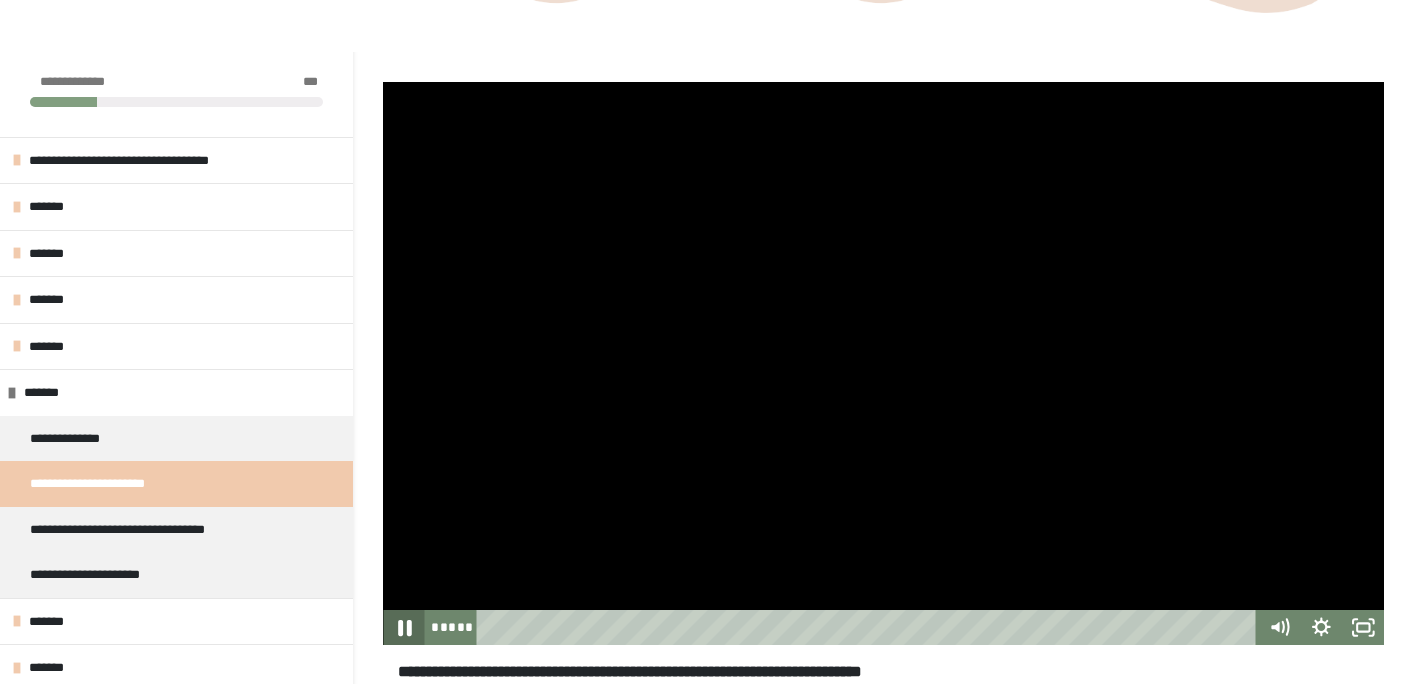 click 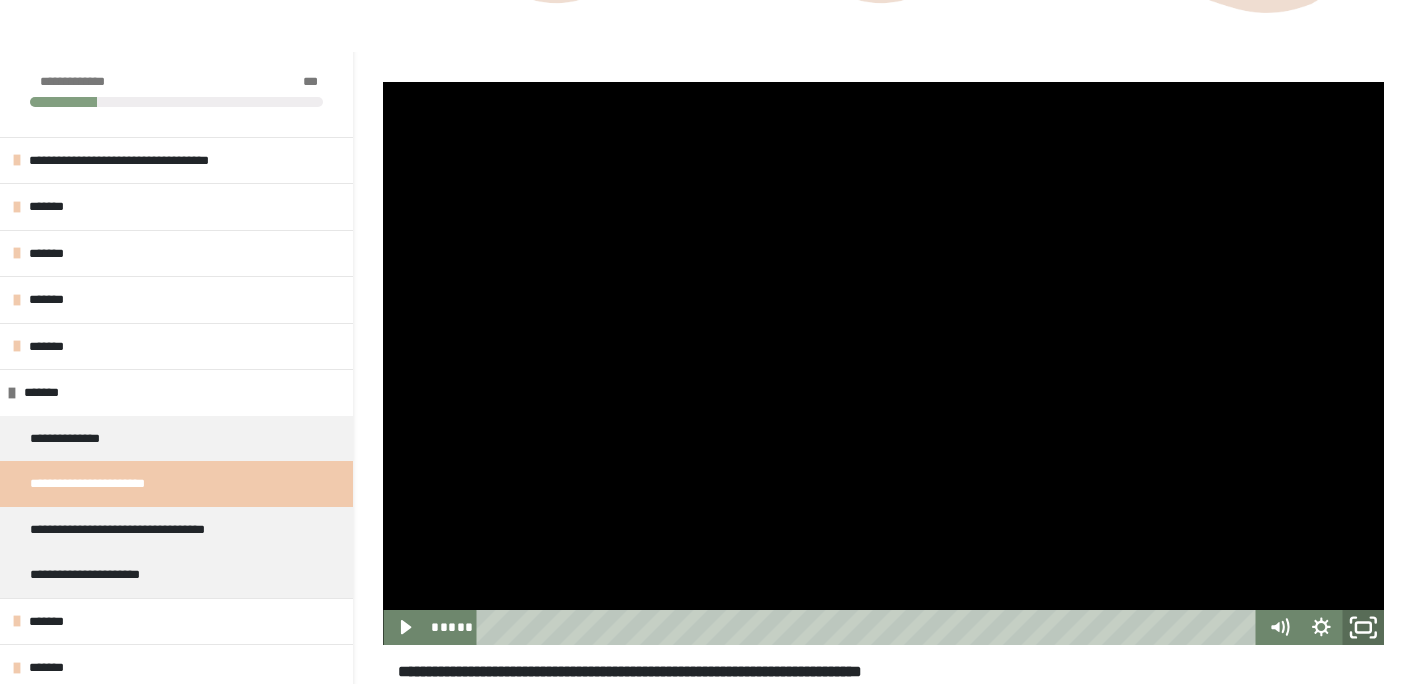 click 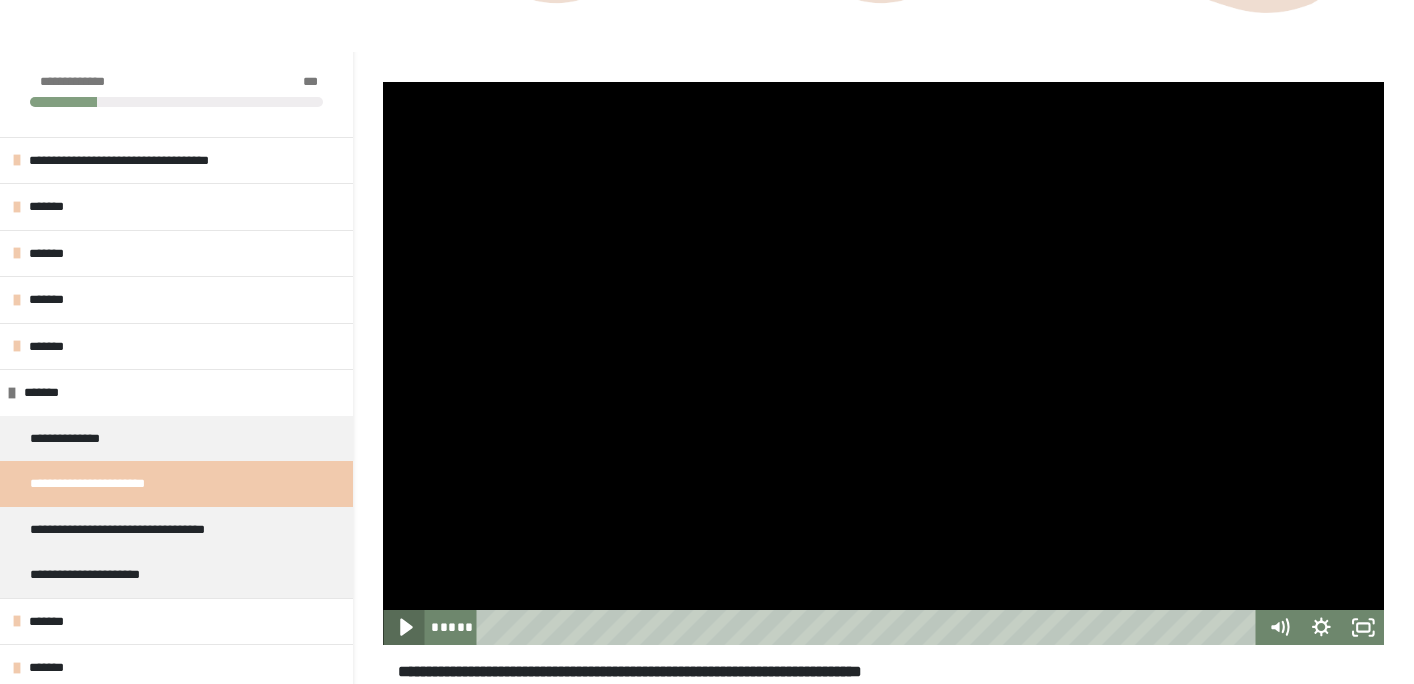 click 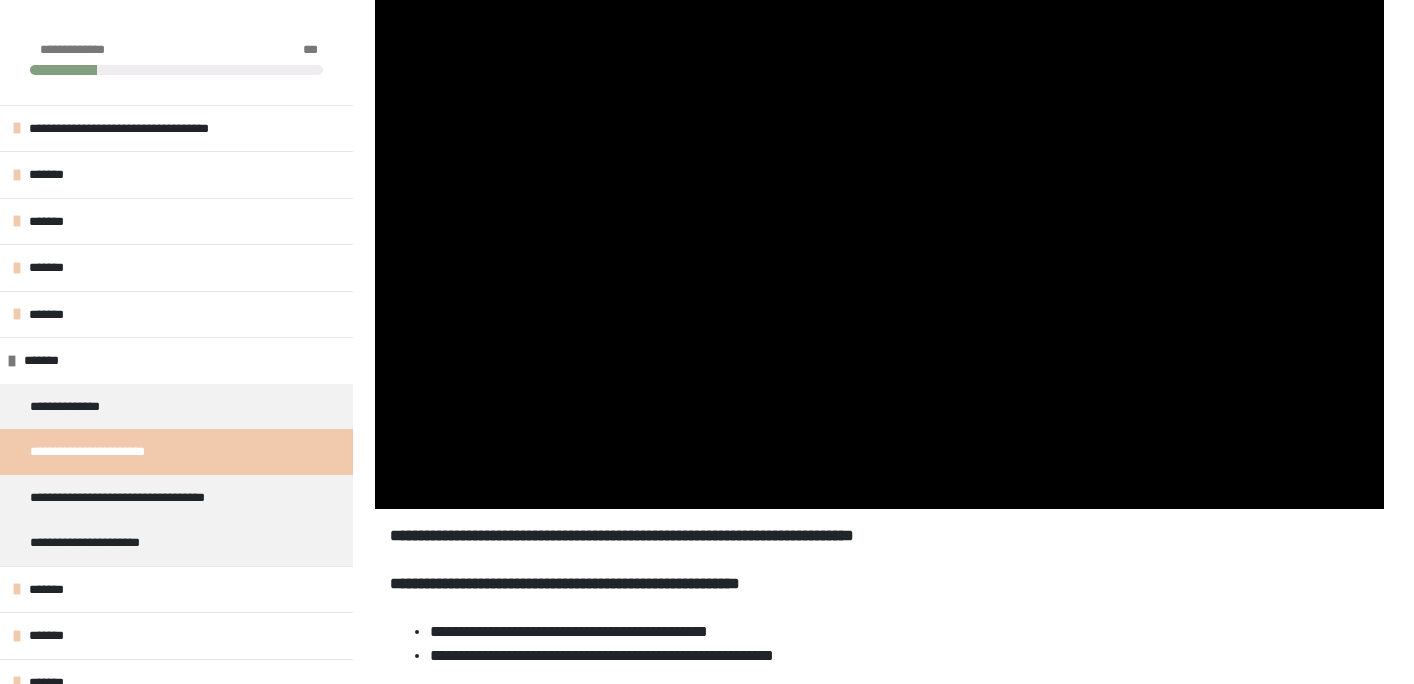 scroll, scrollTop: 339, scrollLeft: 0, axis: vertical 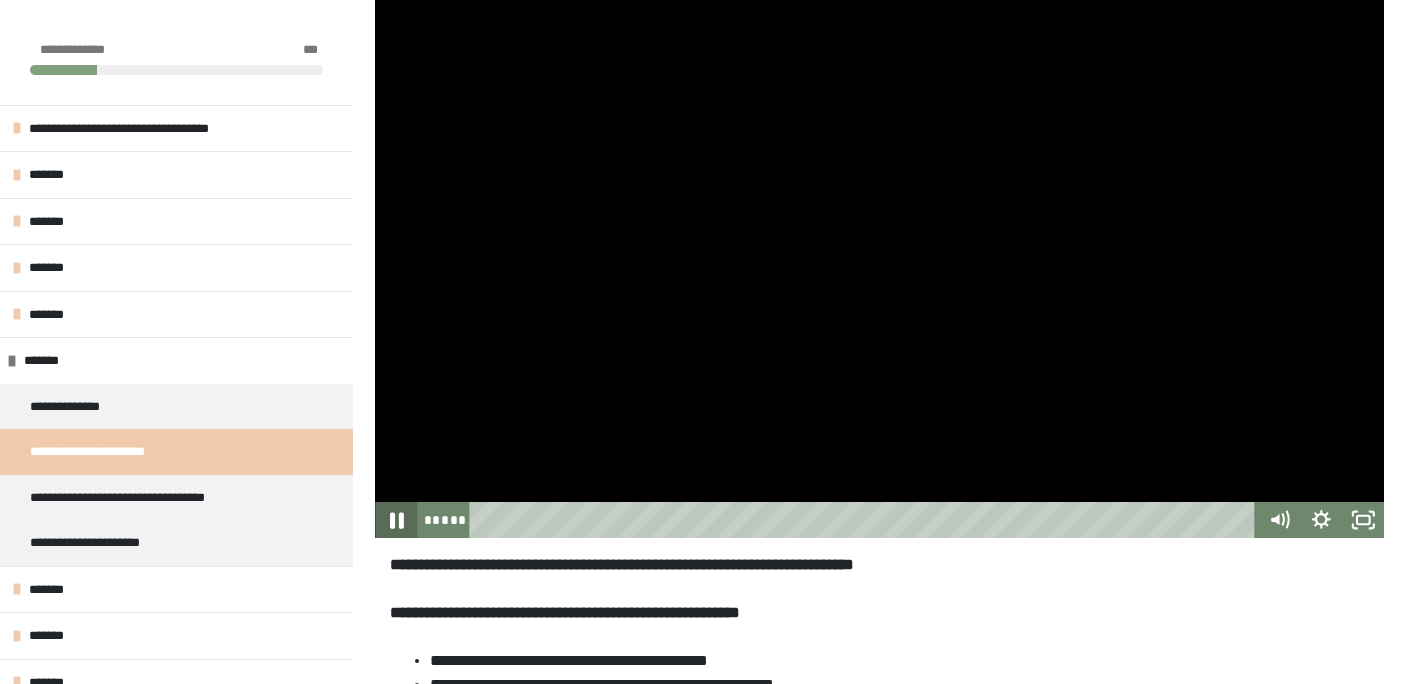 click 